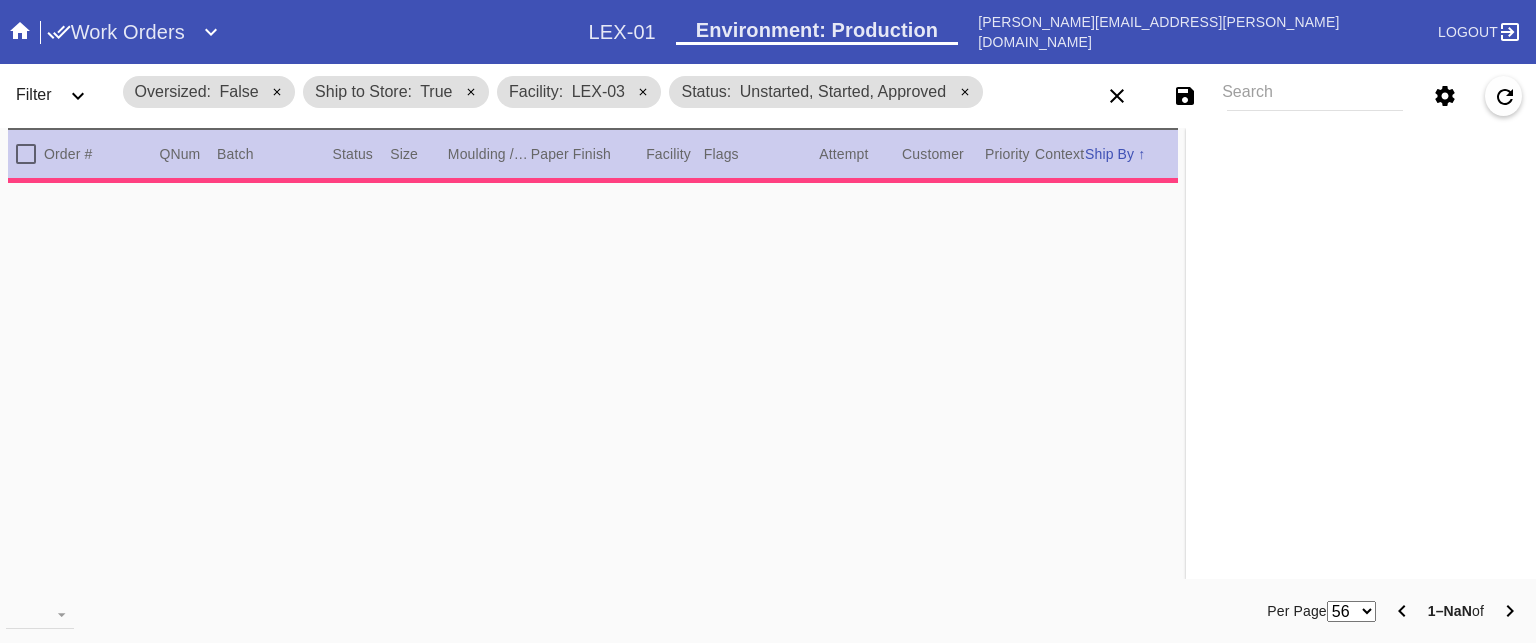 scroll, scrollTop: 0, scrollLeft: 0, axis: both 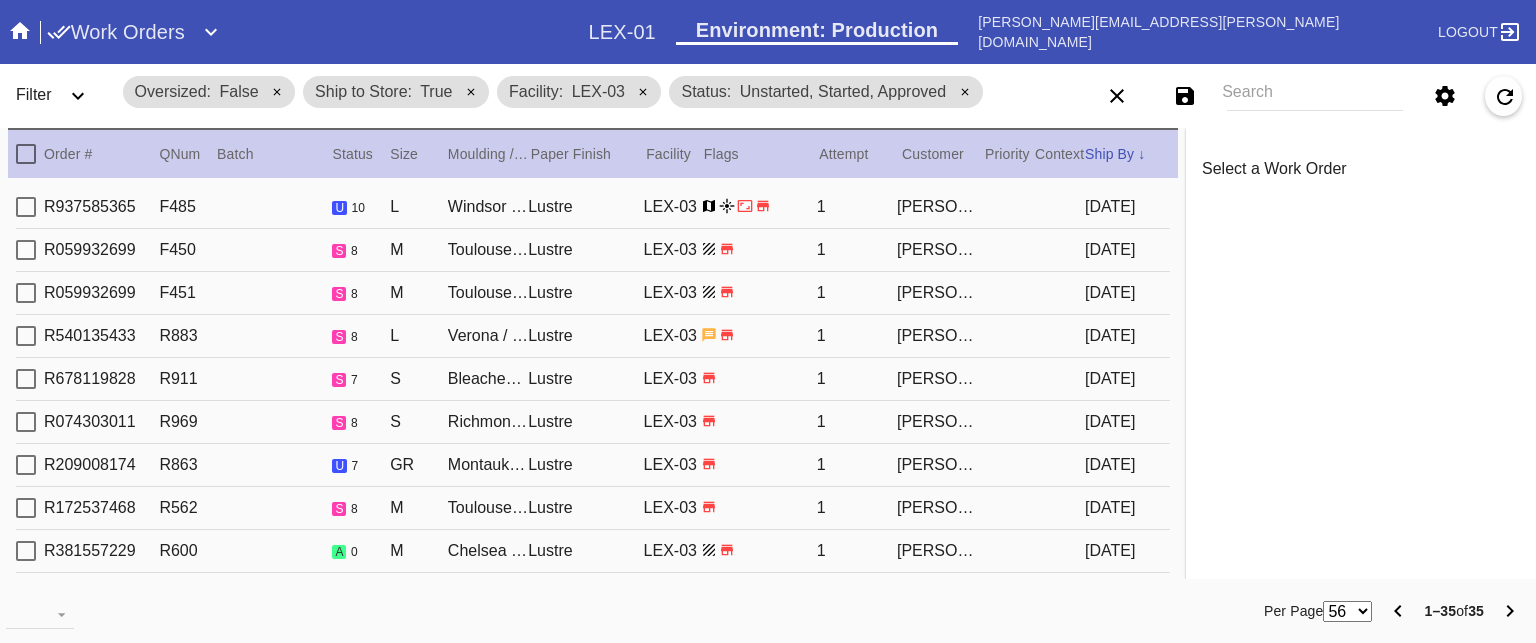 click on "R937585365 F485 u   10 L Windsor / No Mat Lustre LEX-03 1 [PERSON_NAME]
[DATE]" at bounding box center (593, 207) 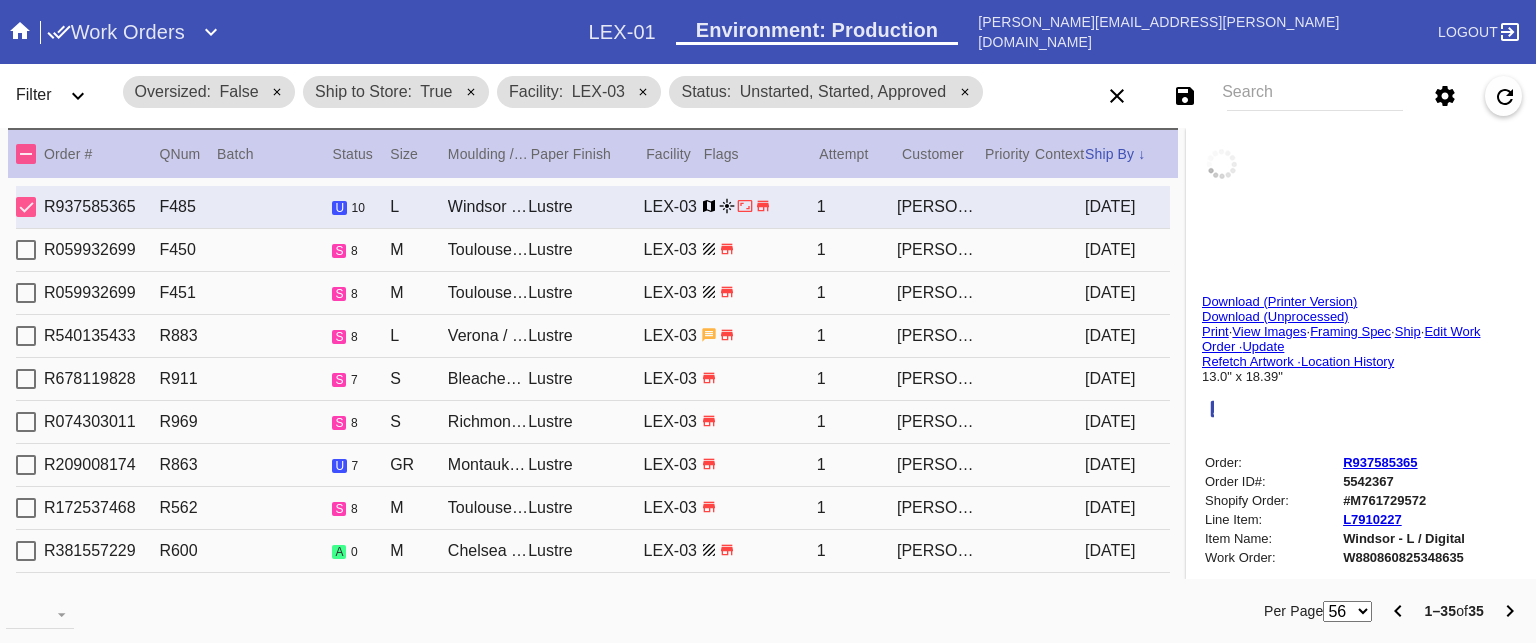 type on "[PERSON_NAME],
Happiest birthday to you, beautiful one. I hope this year brings you joy, growth, adventure, and an abundance of love. To know is to love you, and we are all so lucky for it.
I love you always,
[PERSON_NAME]" 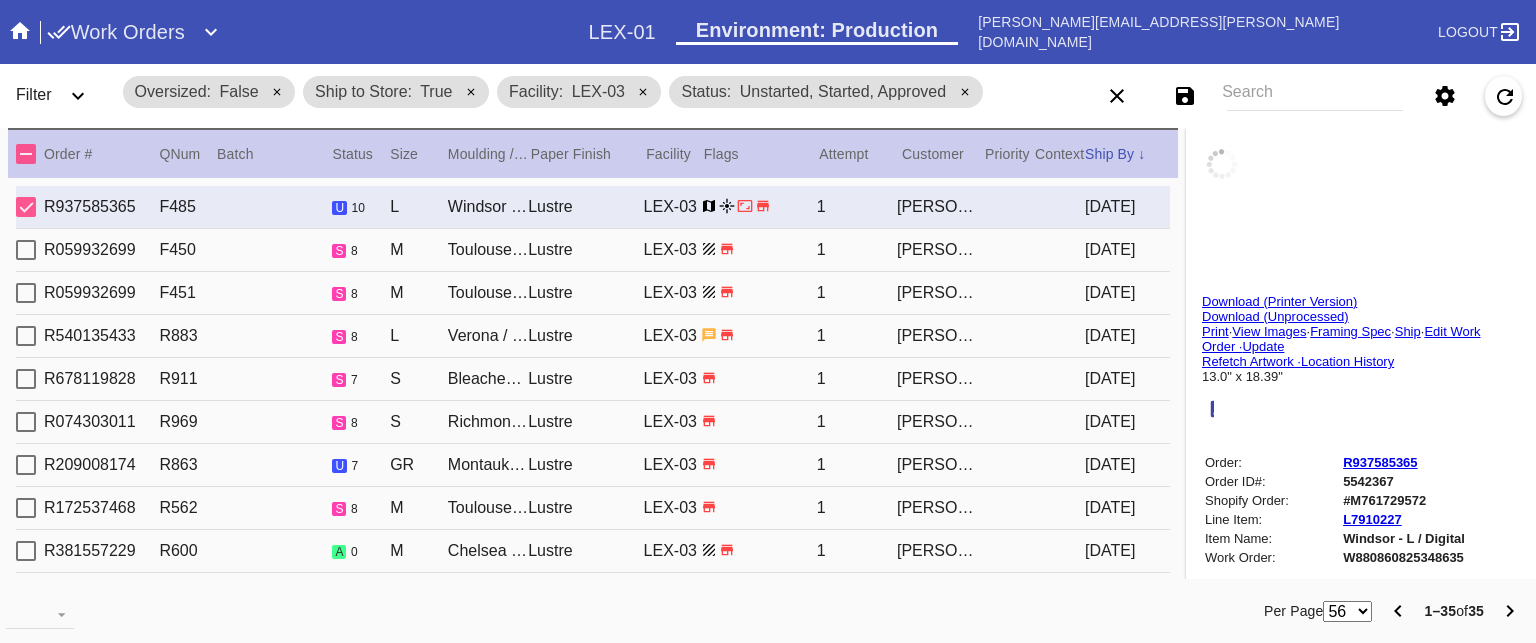 type on "[PERSON_NAME][GEOGRAPHIC_DATA]" 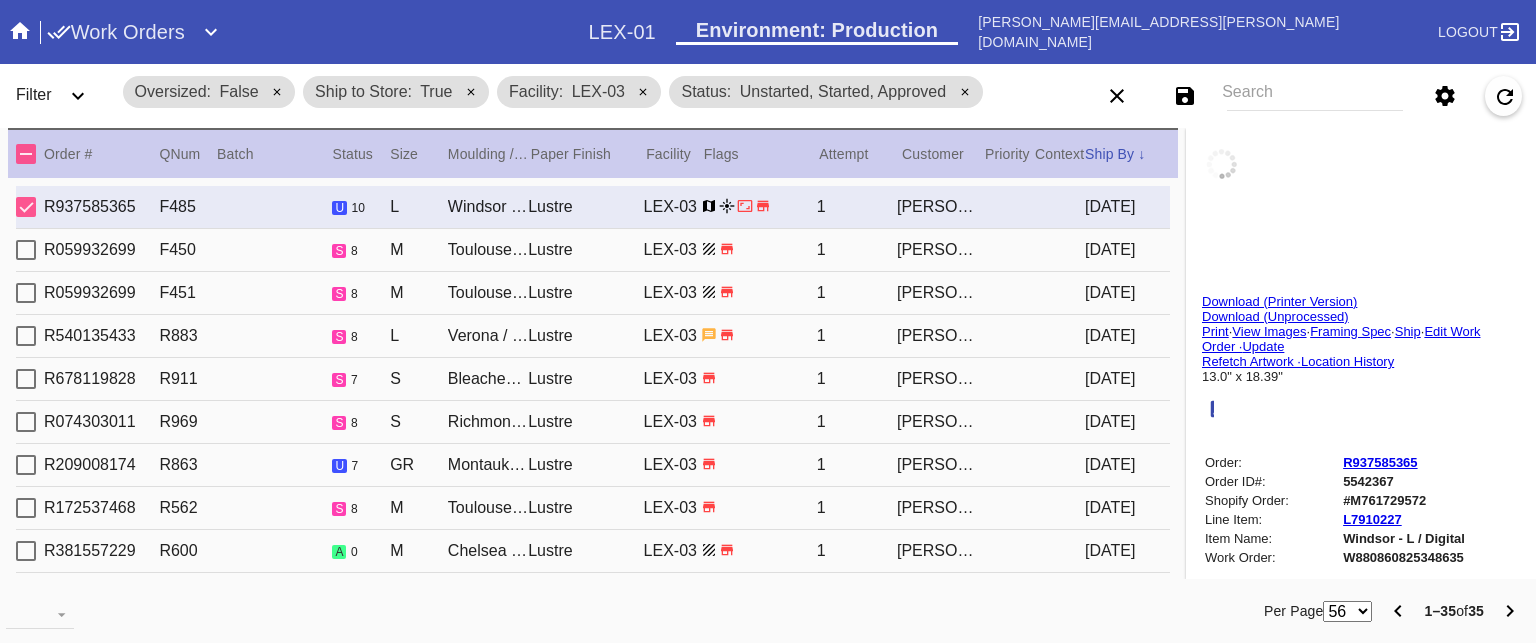 type on "[US_STATE], D.C." 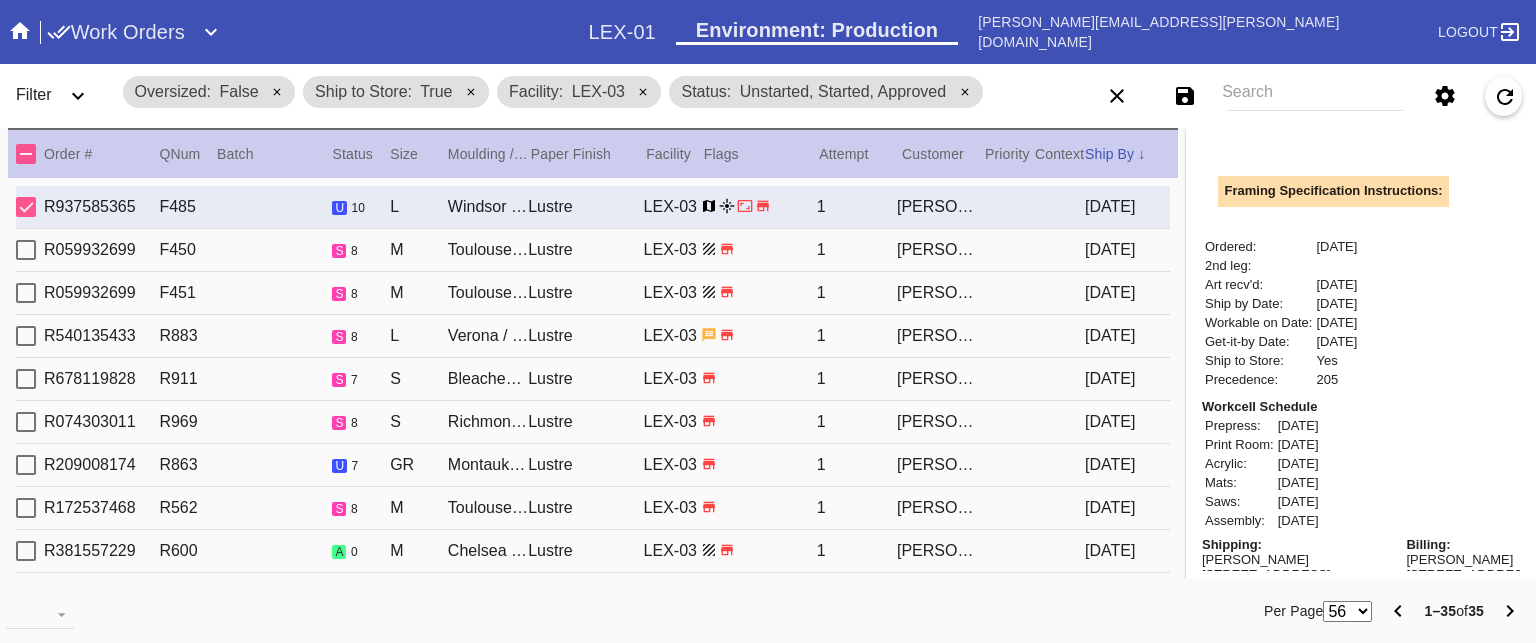 scroll, scrollTop: 836, scrollLeft: 0, axis: vertical 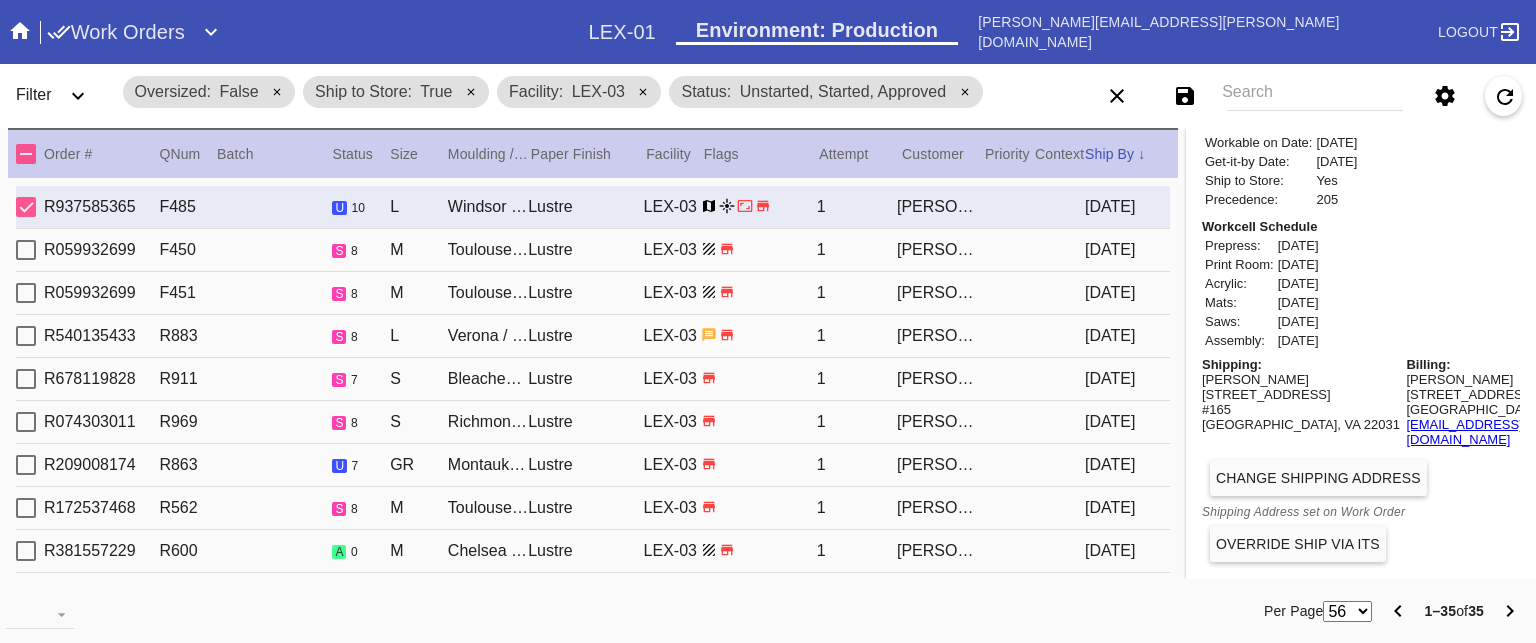 click on "Override Ship via ITS" at bounding box center (1298, 544) 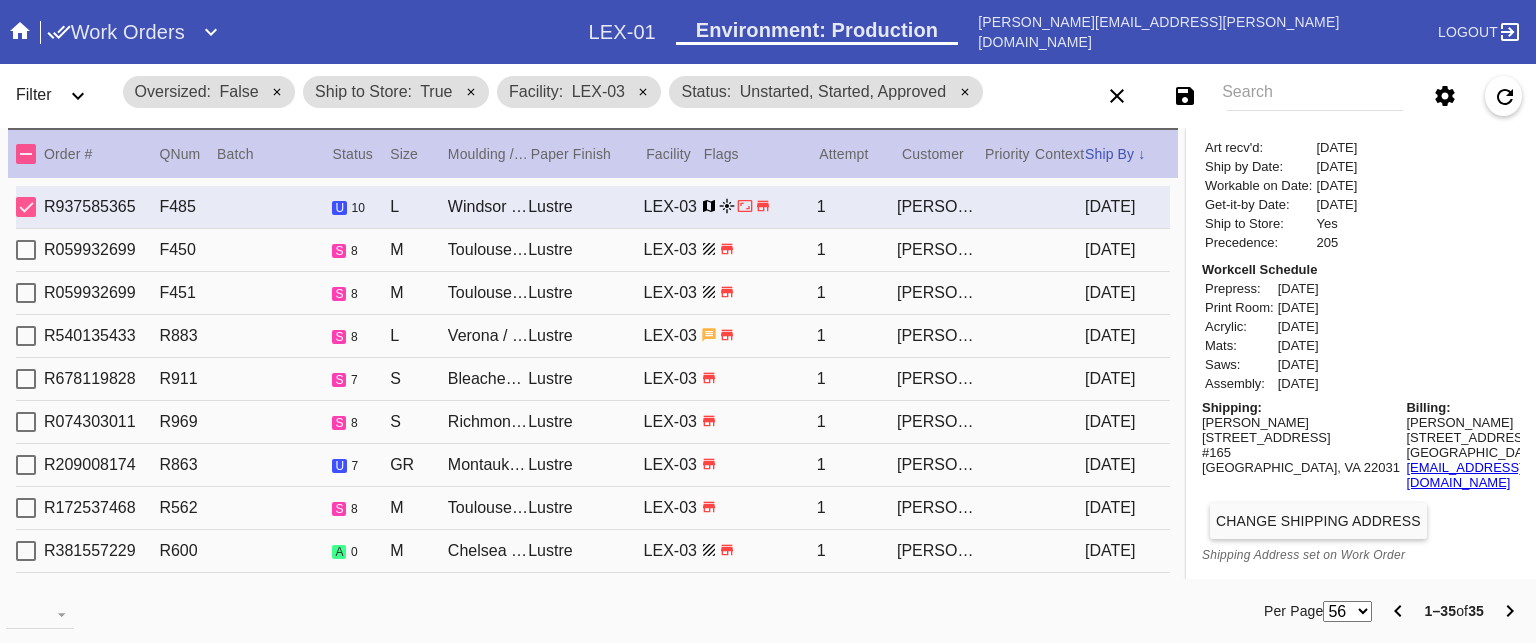 type on "[PERSON_NAME],
Happiest birthday to you, beautiful one. I hope this year brings you joy, growth, adventure, and an abundance of love. To know is to love you, and we are all so lucky for it.
I love you always,
[PERSON_NAME]" 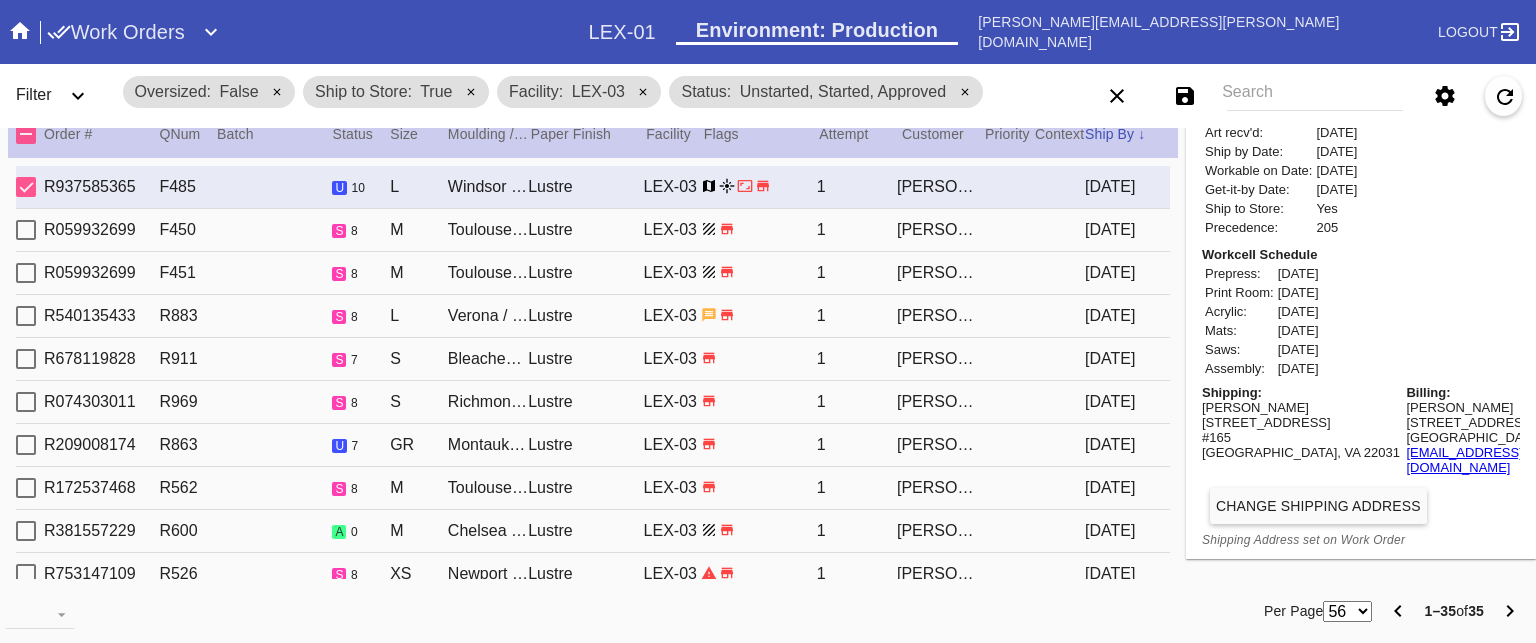 click on "[DATE]" at bounding box center [1127, 230] 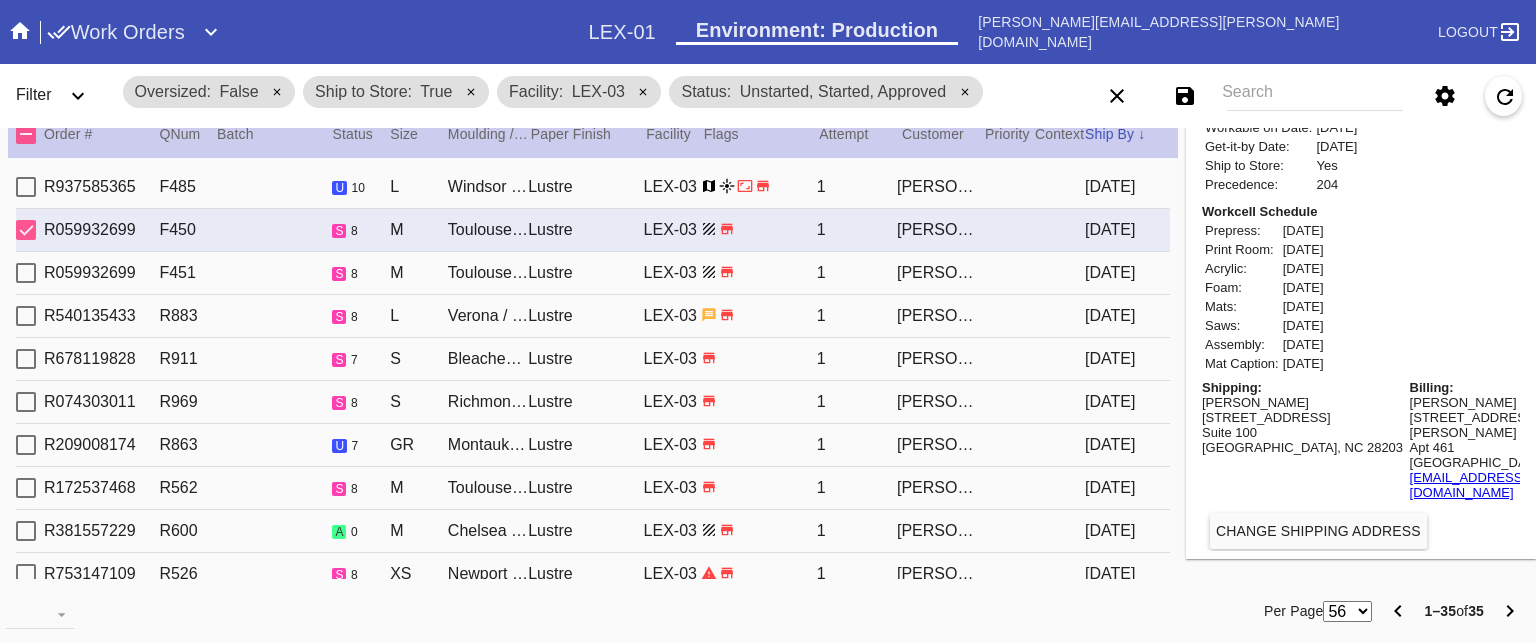 scroll, scrollTop: 873, scrollLeft: 0, axis: vertical 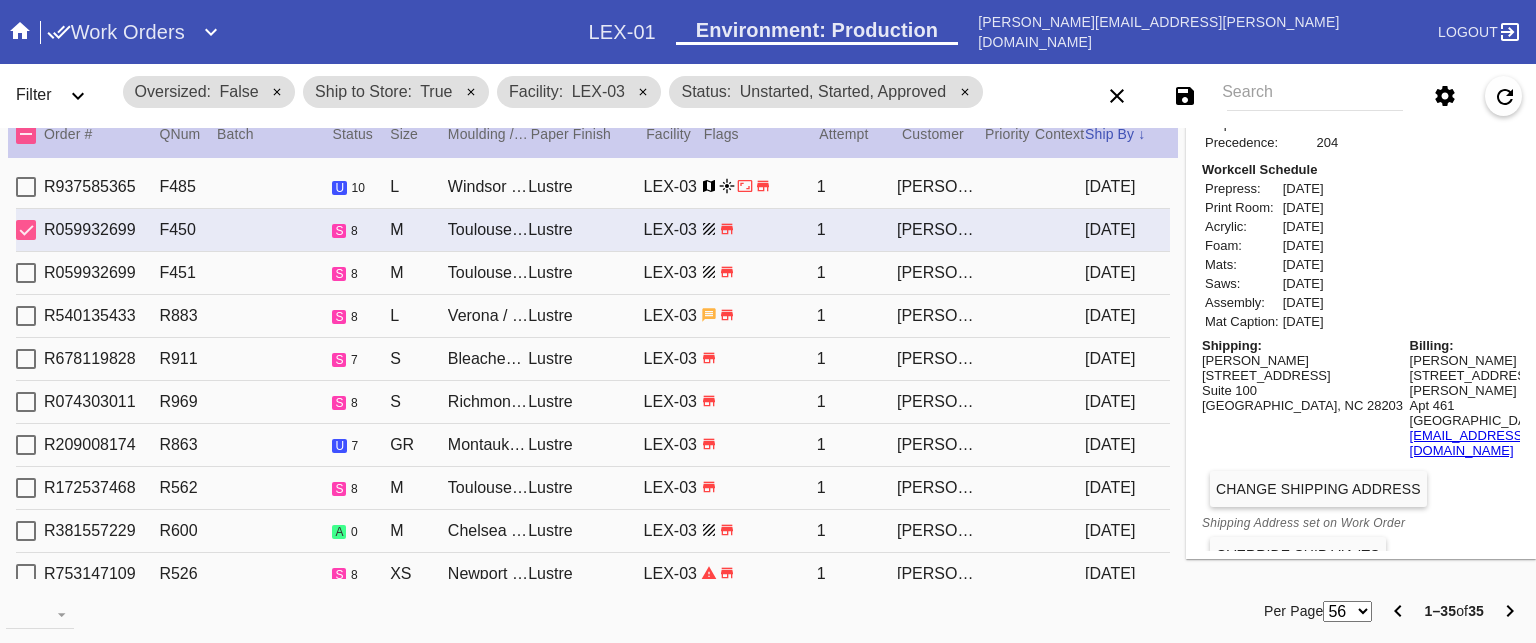 click on "Override Ship via ITS" at bounding box center [1298, 555] 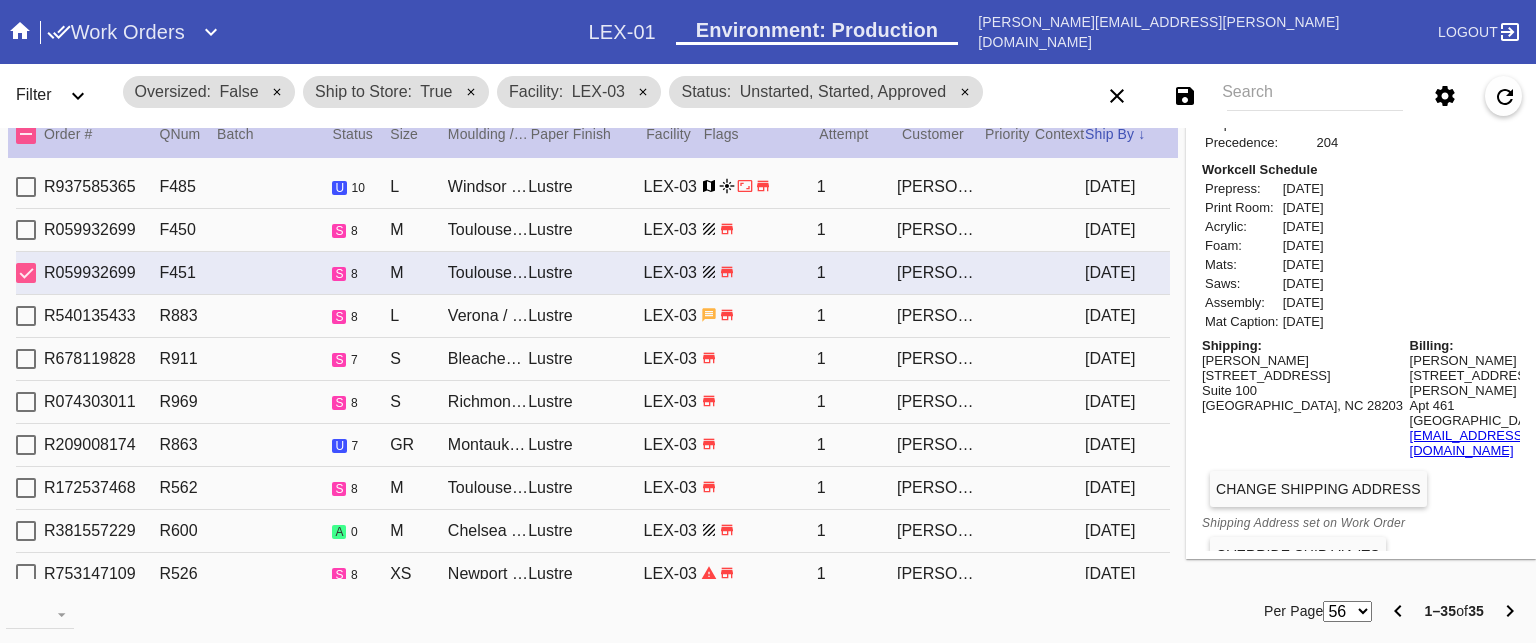 click on "Override Ship via ITS" at bounding box center (1298, 555) 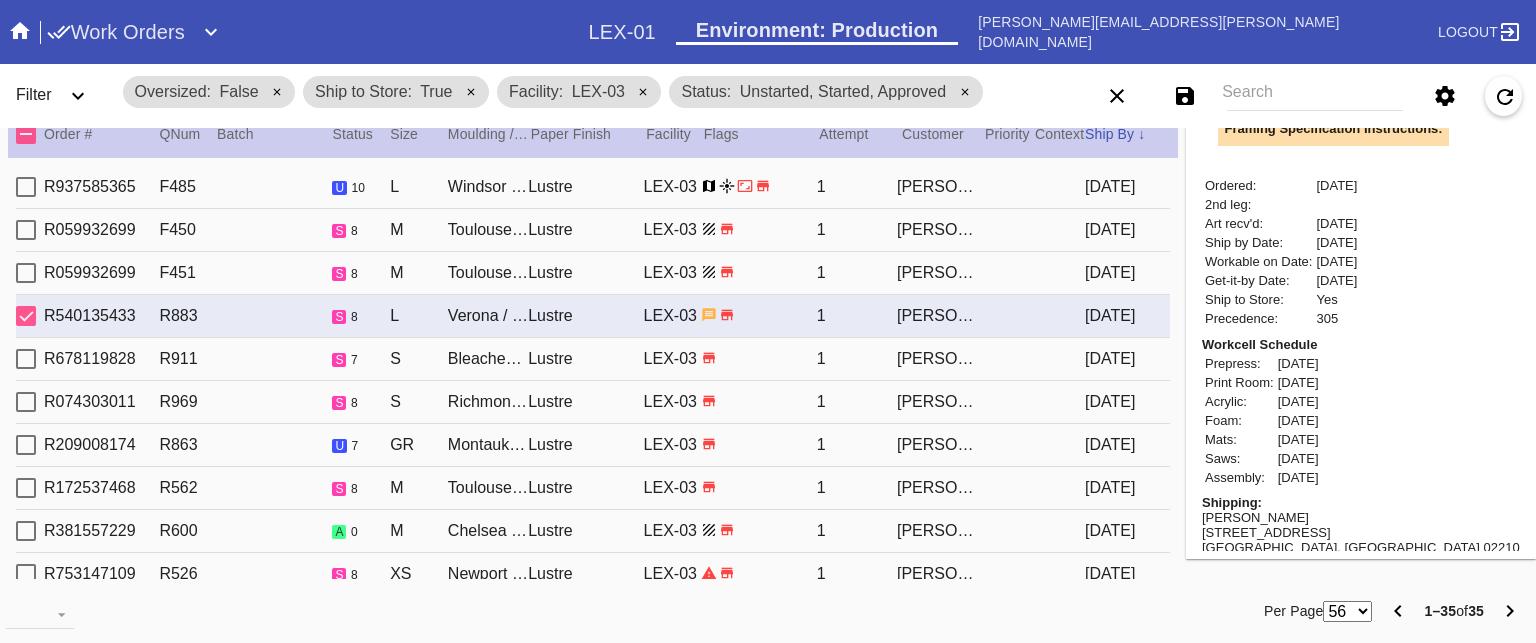 scroll, scrollTop: 1031, scrollLeft: 0, axis: vertical 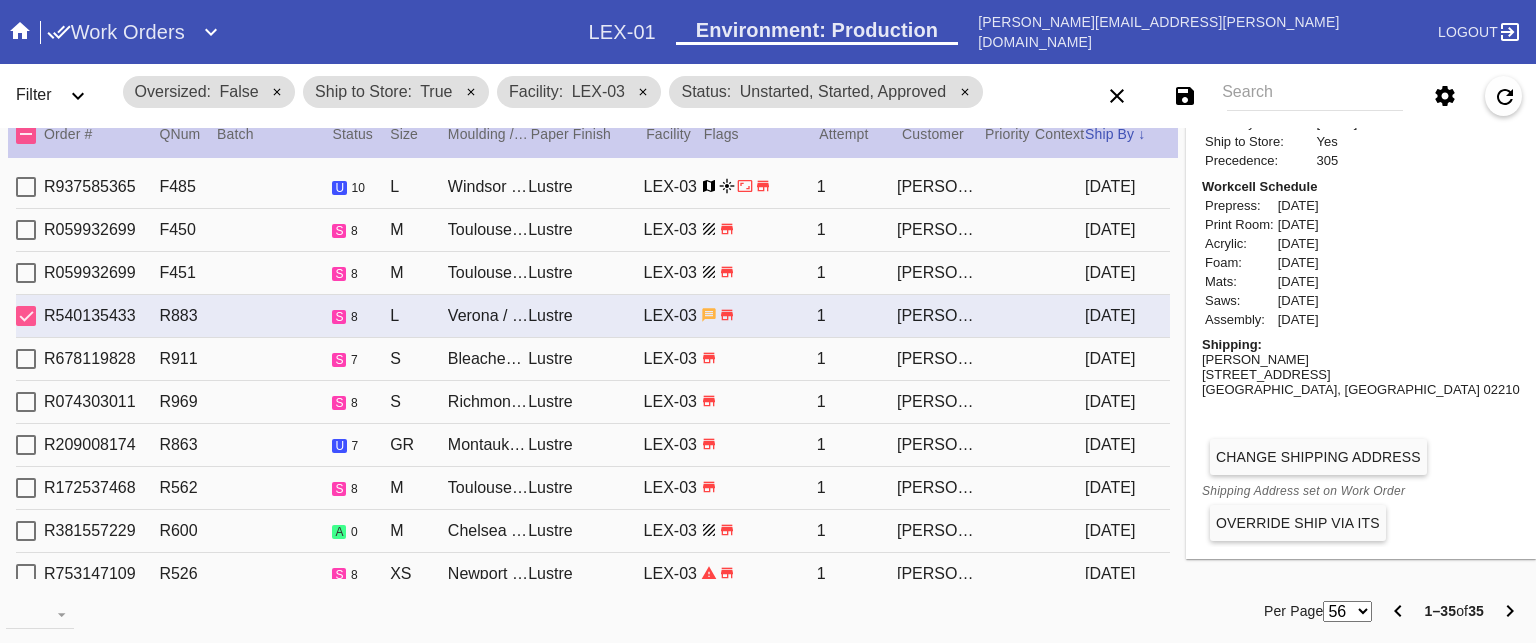 type 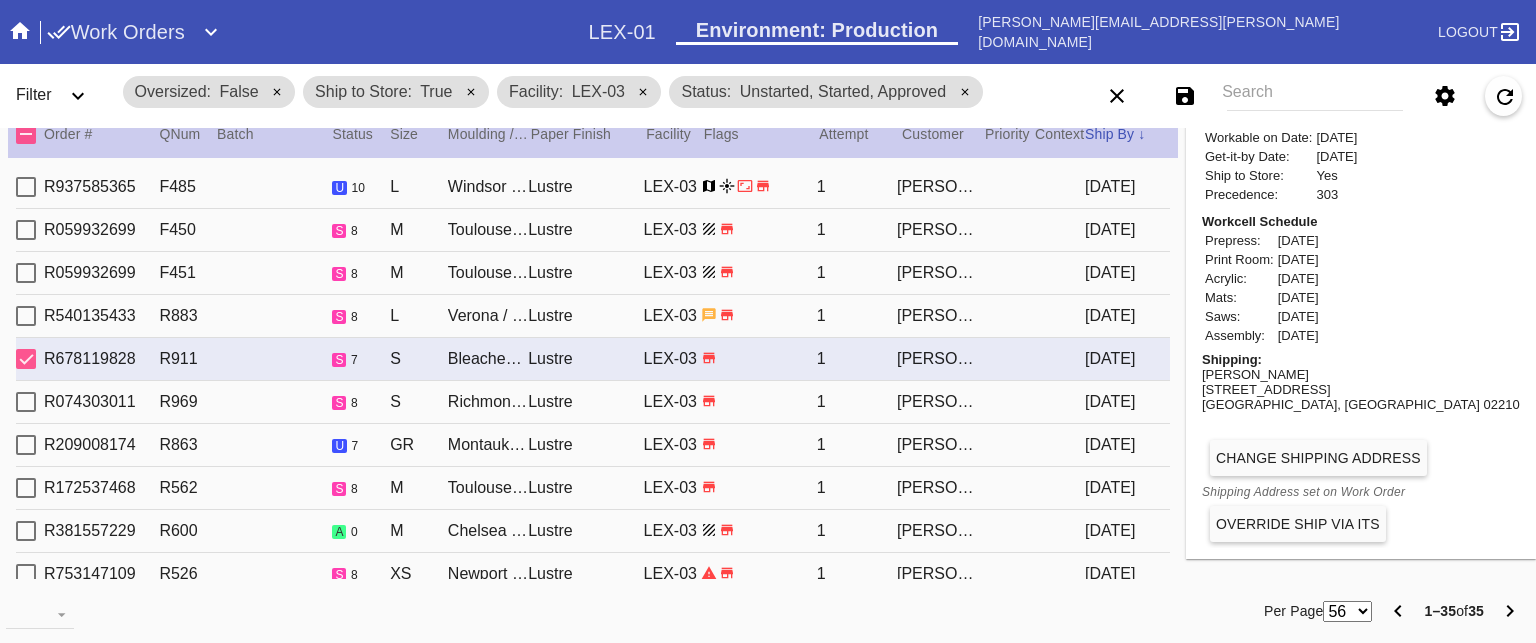 scroll, scrollTop: 40, scrollLeft: 0, axis: vertical 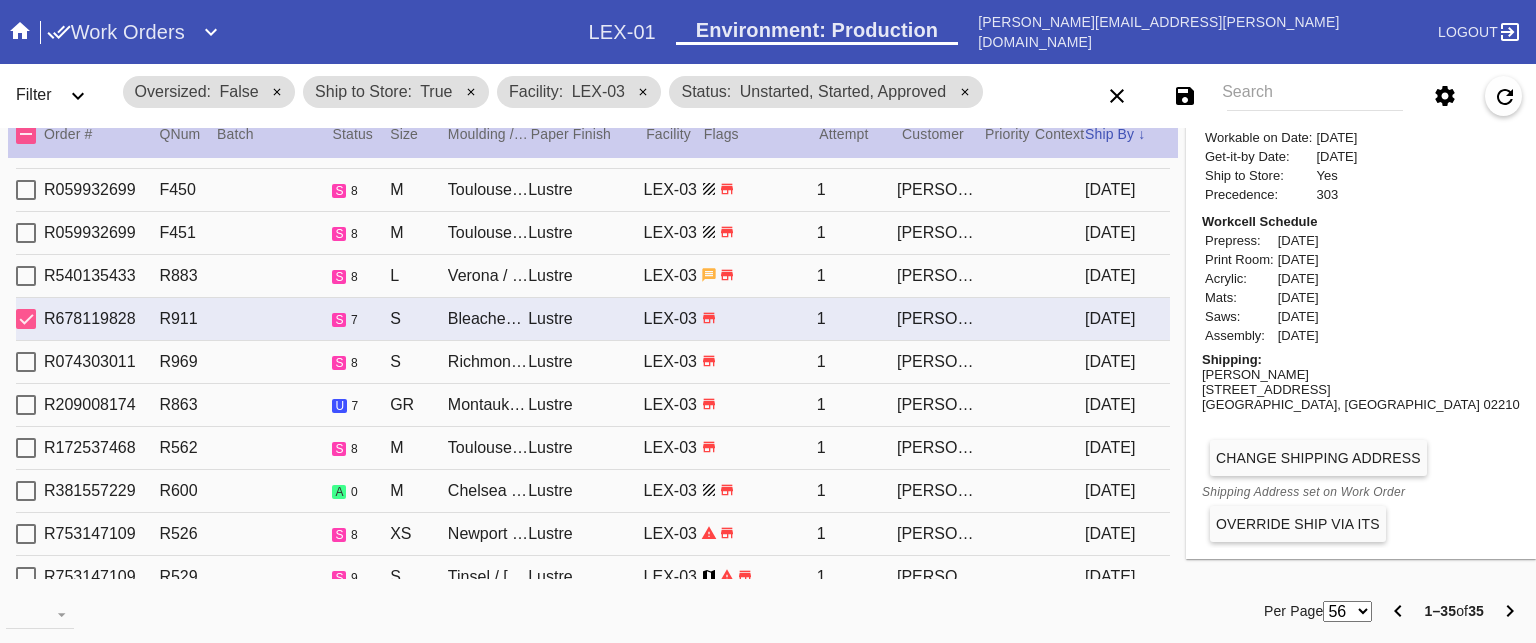 type on "1.5" 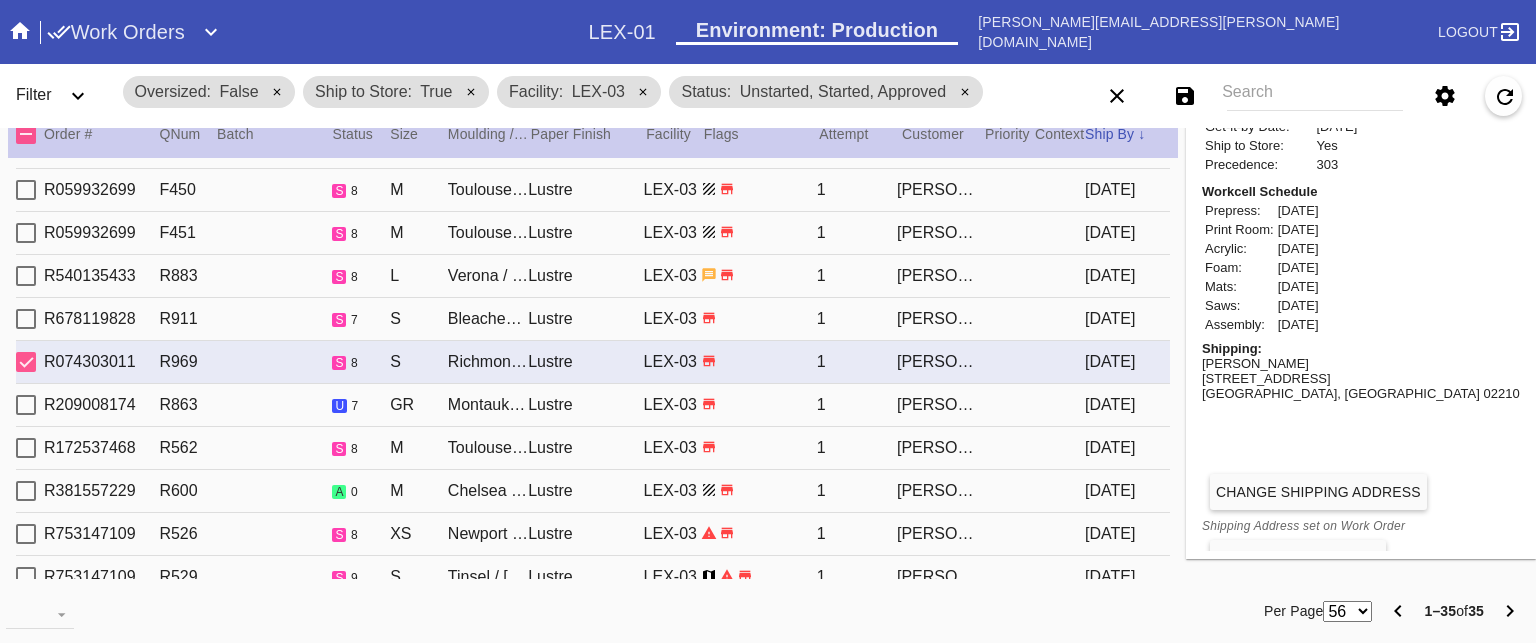 scroll, scrollTop: 839, scrollLeft: 0, axis: vertical 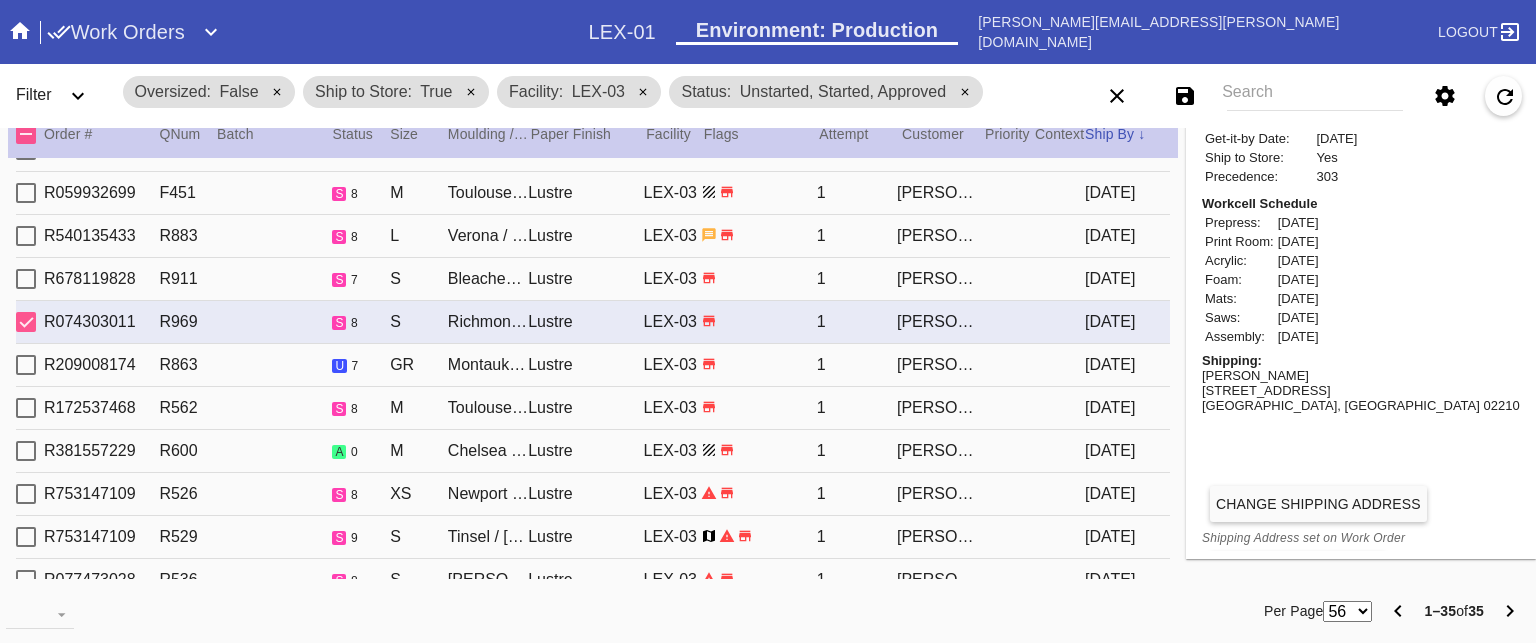 type on "0.0" 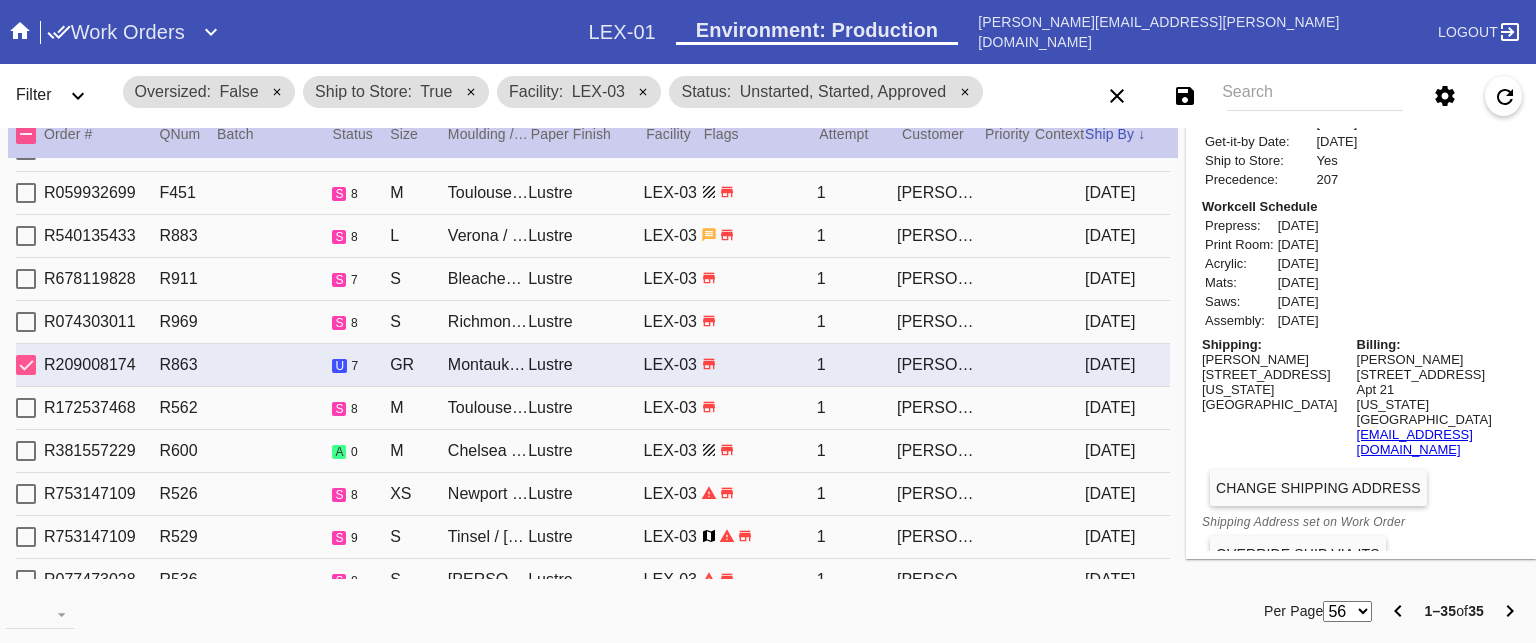 scroll, scrollTop: 120, scrollLeft: 0, axis: vertical 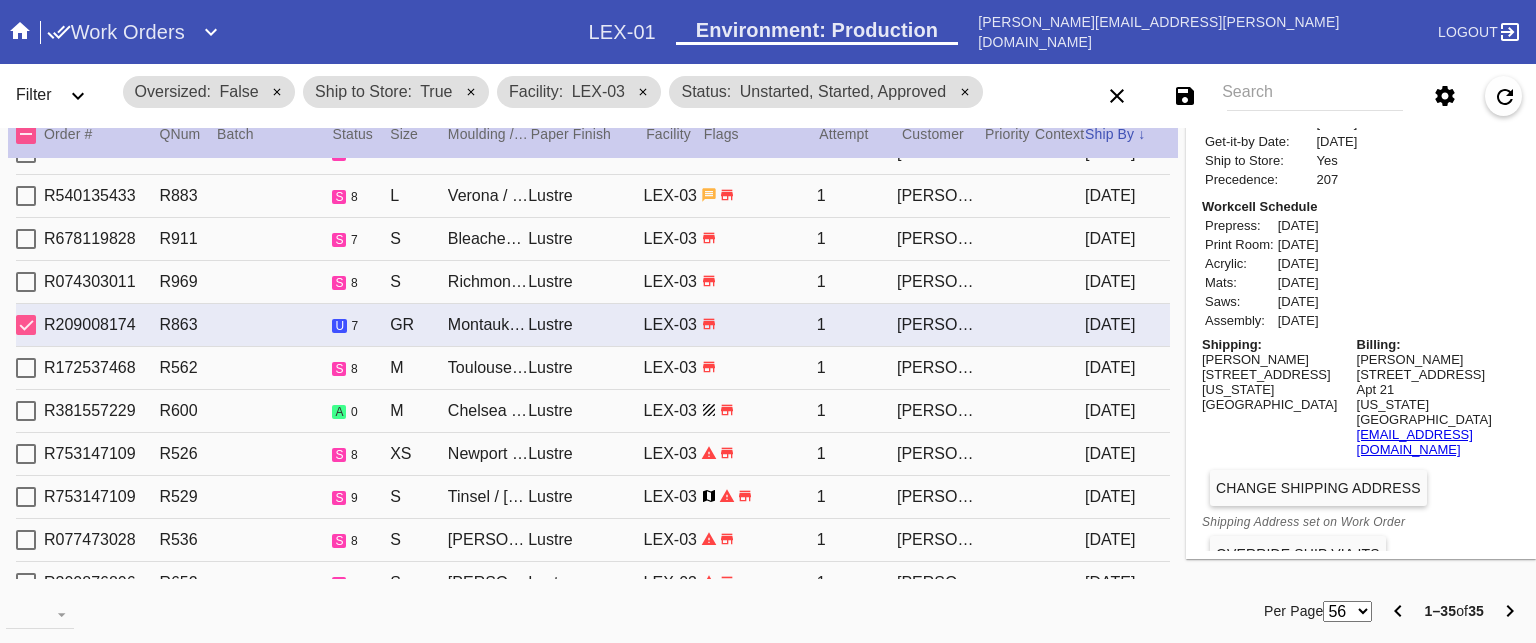 type on "1.0" 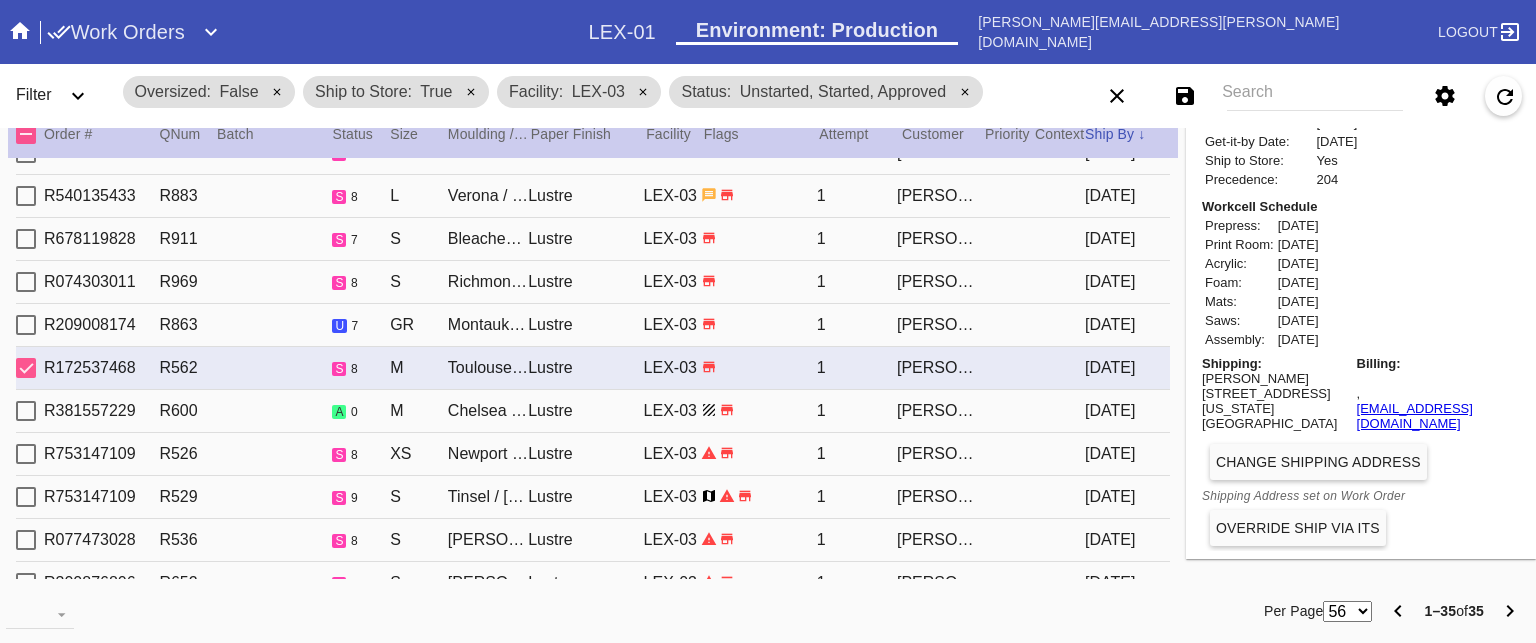 scroll, scrollTop: 824, scrollLeft: 0, axis: vertical 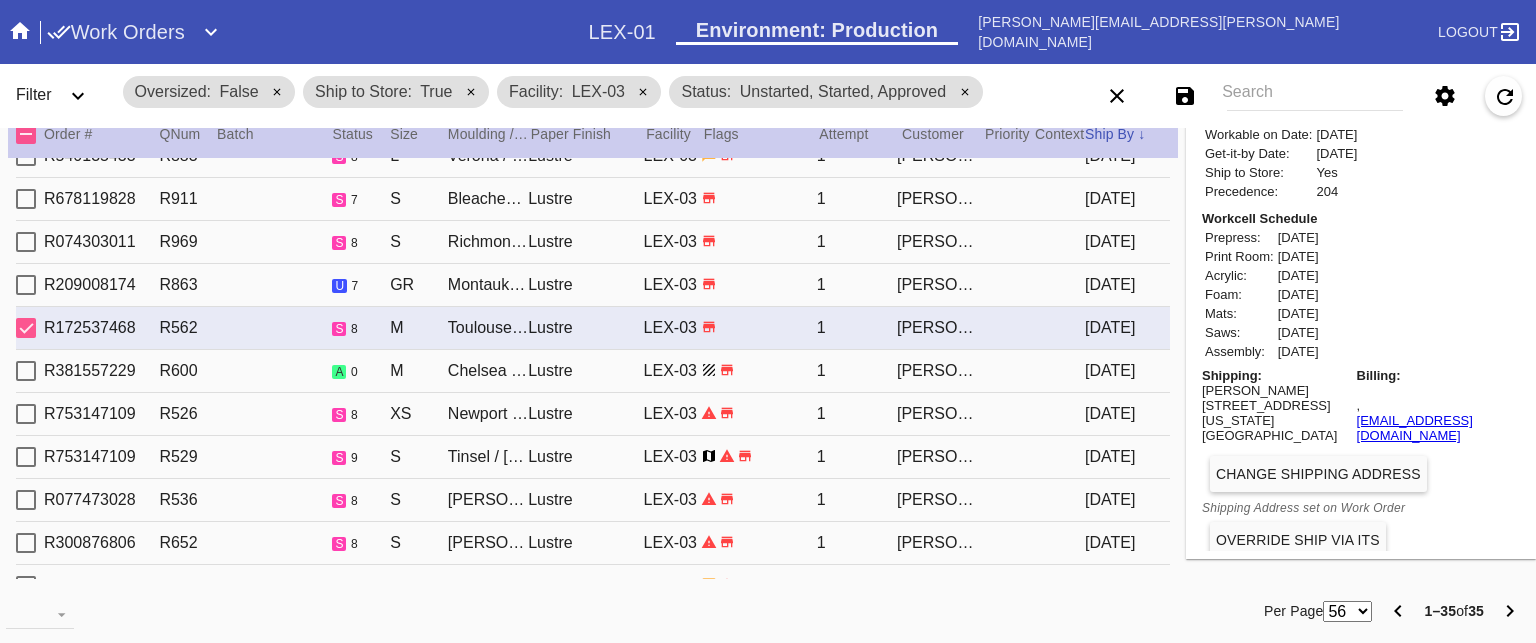 type on "3.0" 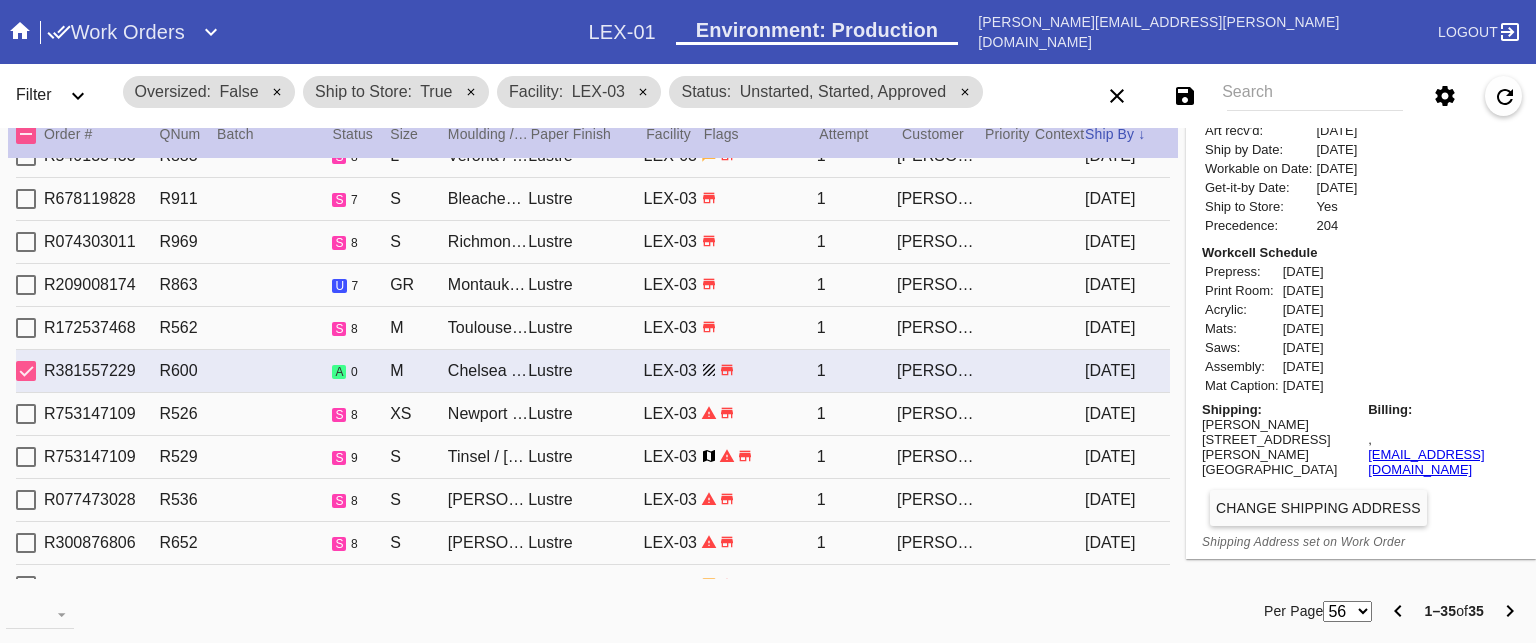 type on "[PERSON_NAME] Taarn Kobenhavn - [GEOGRAPHIC_DATA]" 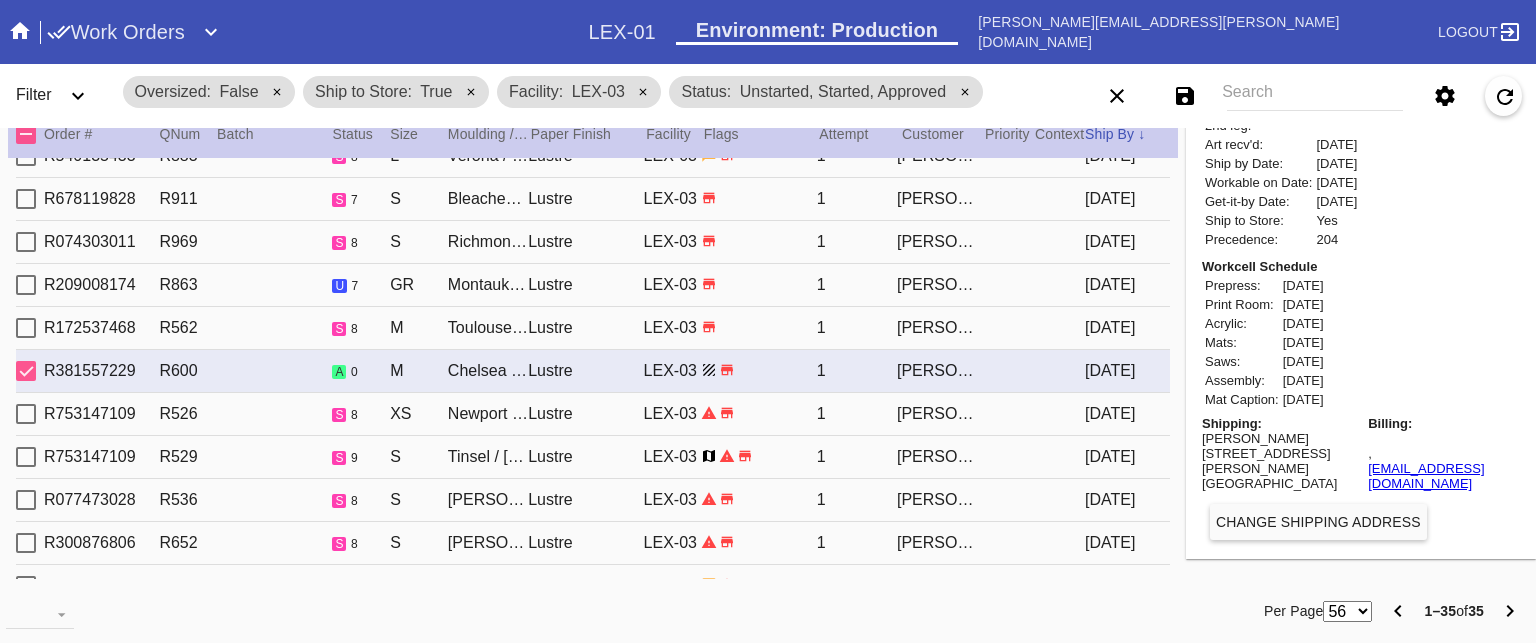 scroll, scrollTop: 200, scrollLeft: 0, axis: vertical 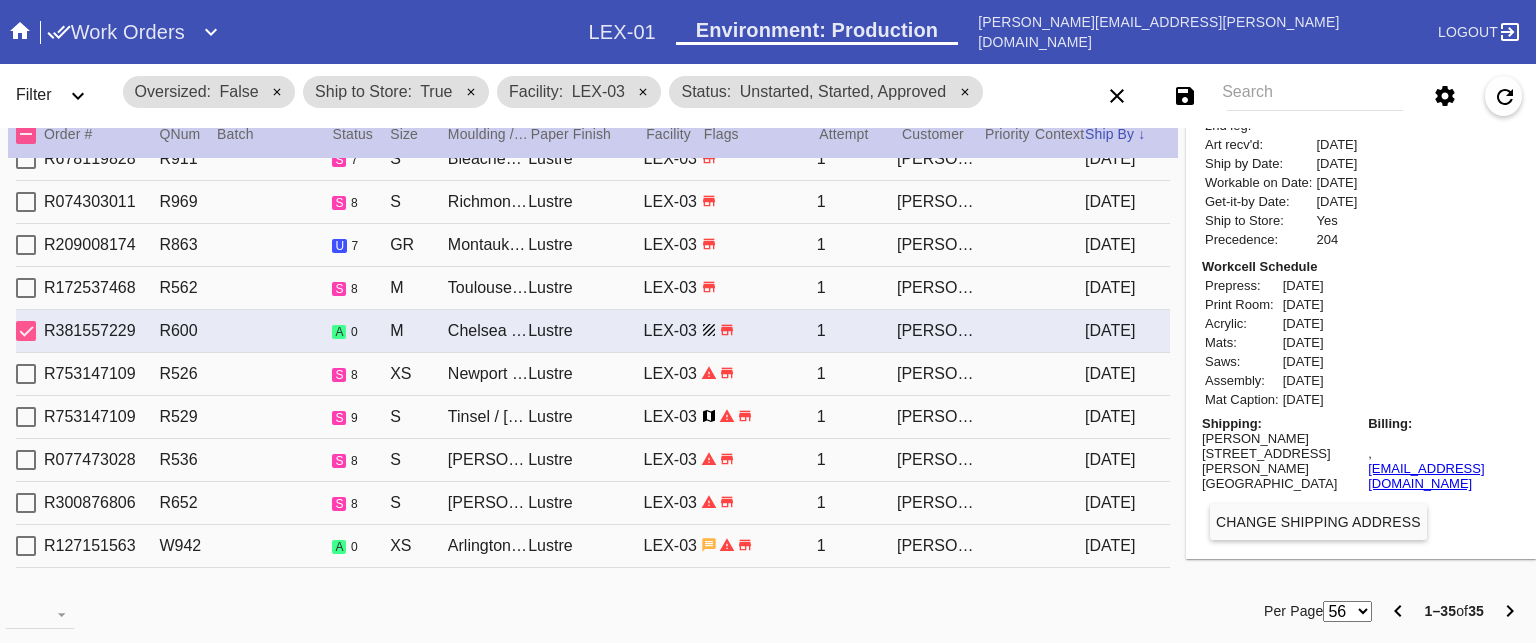 type on "2.5" 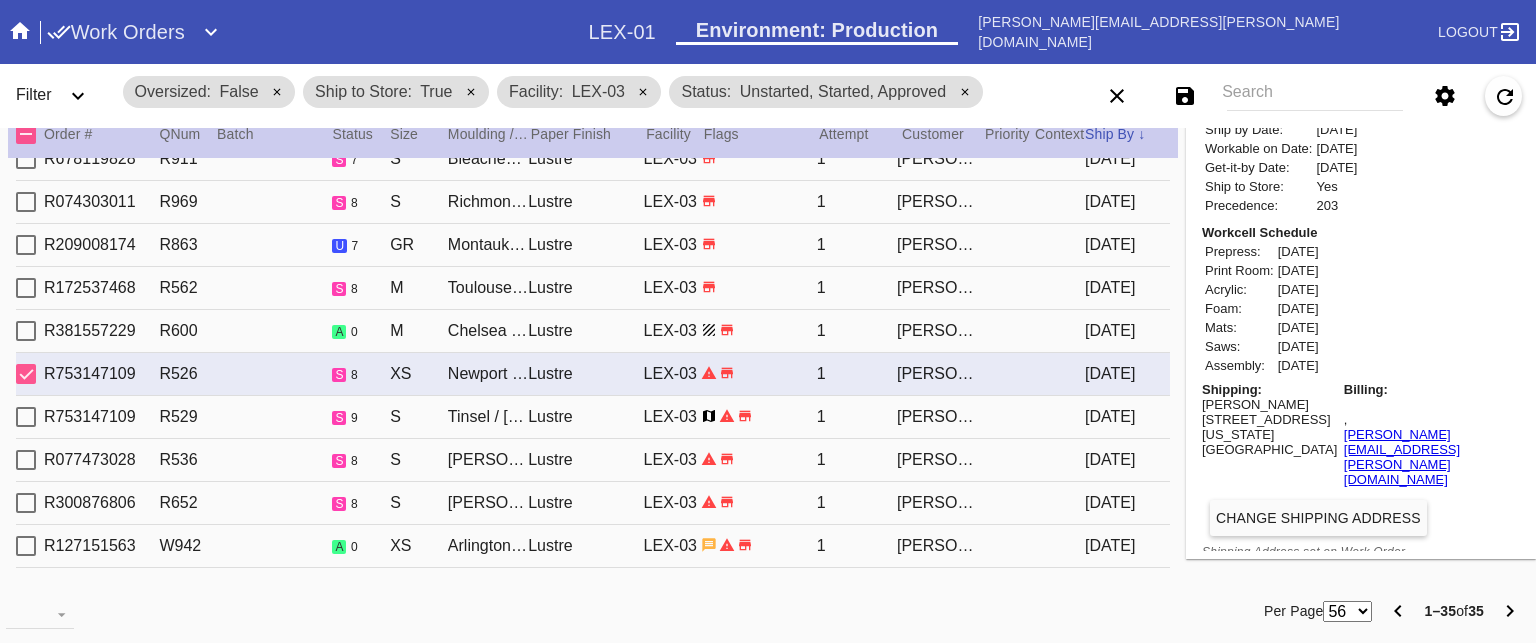 scroll, scrollTop: 806, scrollLeft: 0, axis: vertical 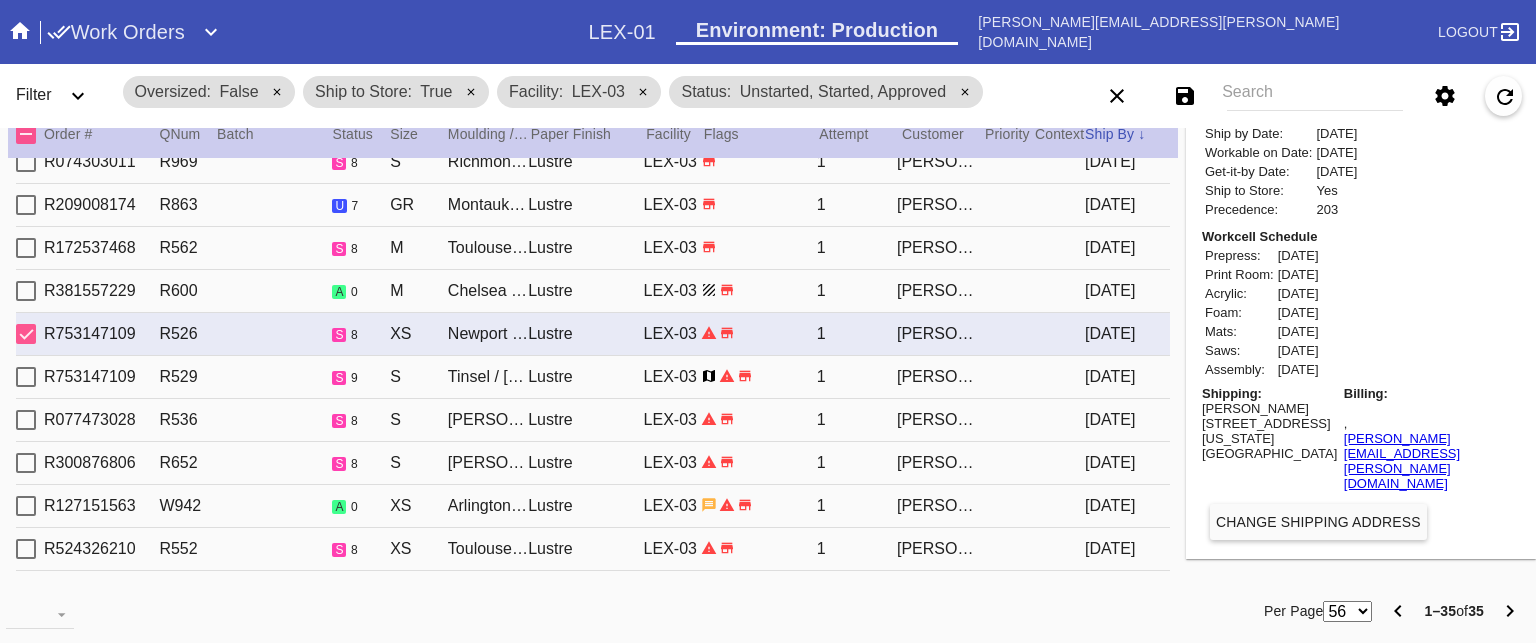 type on "7.75" 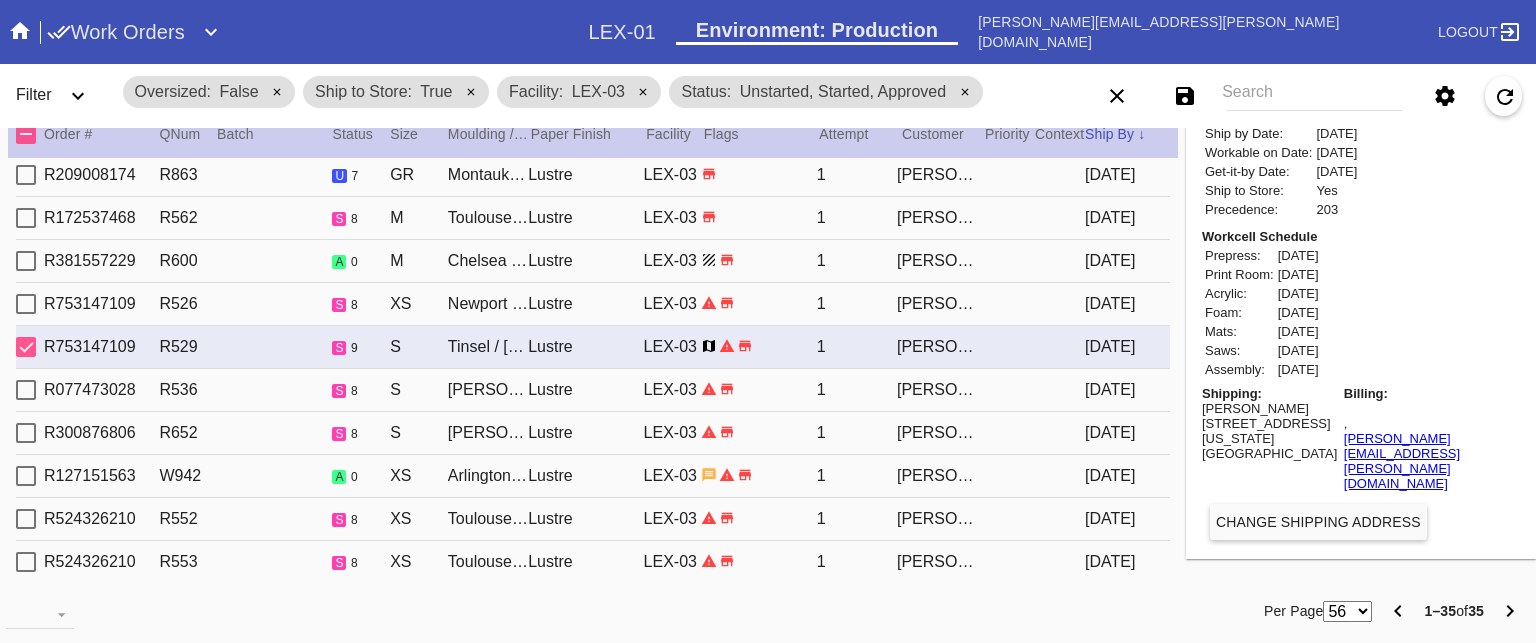 scroll, scrollTop: 280, scrollLeft: 0, axis: vertical 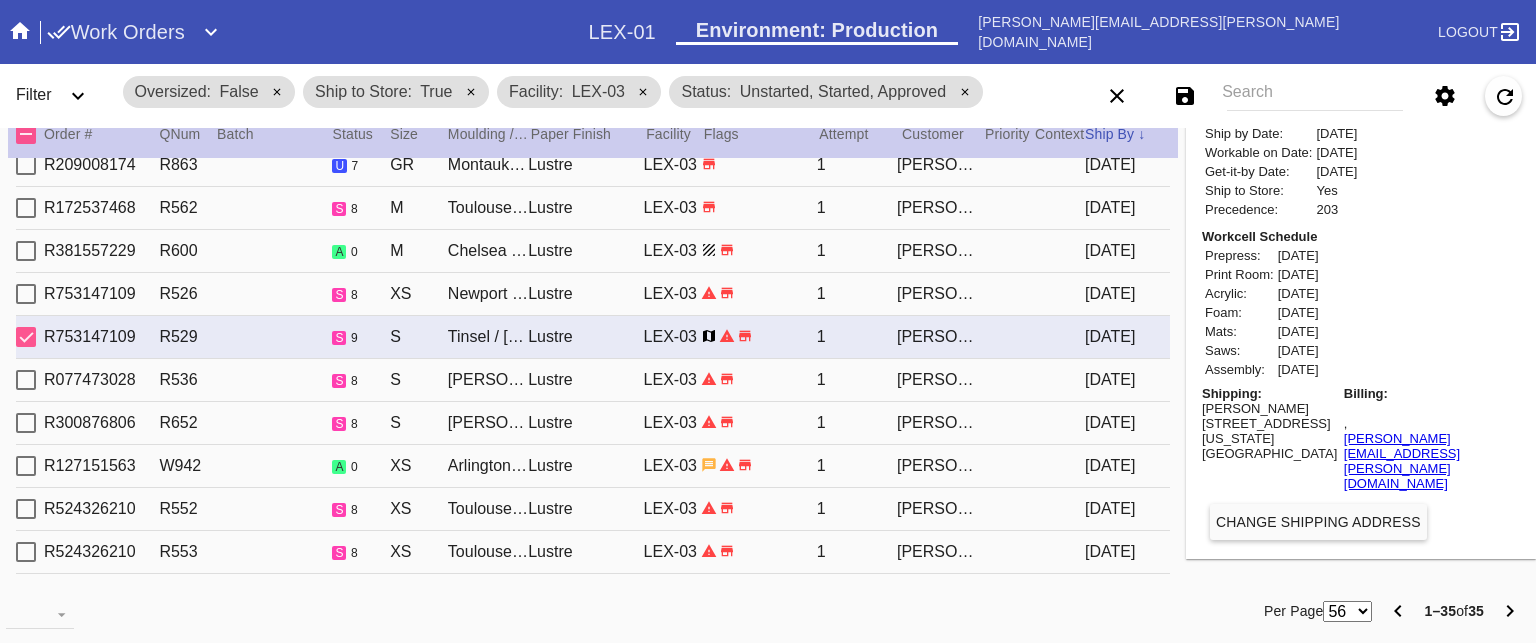 type on "1.5" 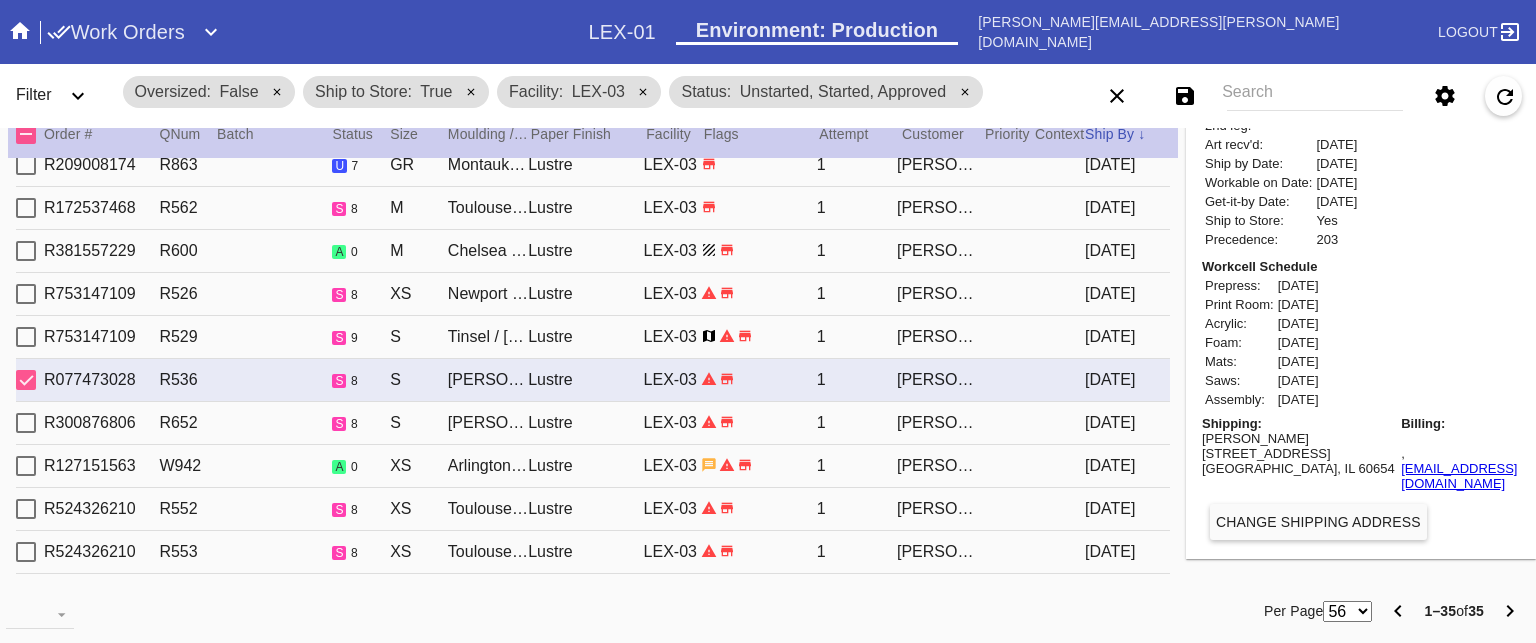 scroll, scrollTop: 824, scrollLeft: 0, axis: vertical 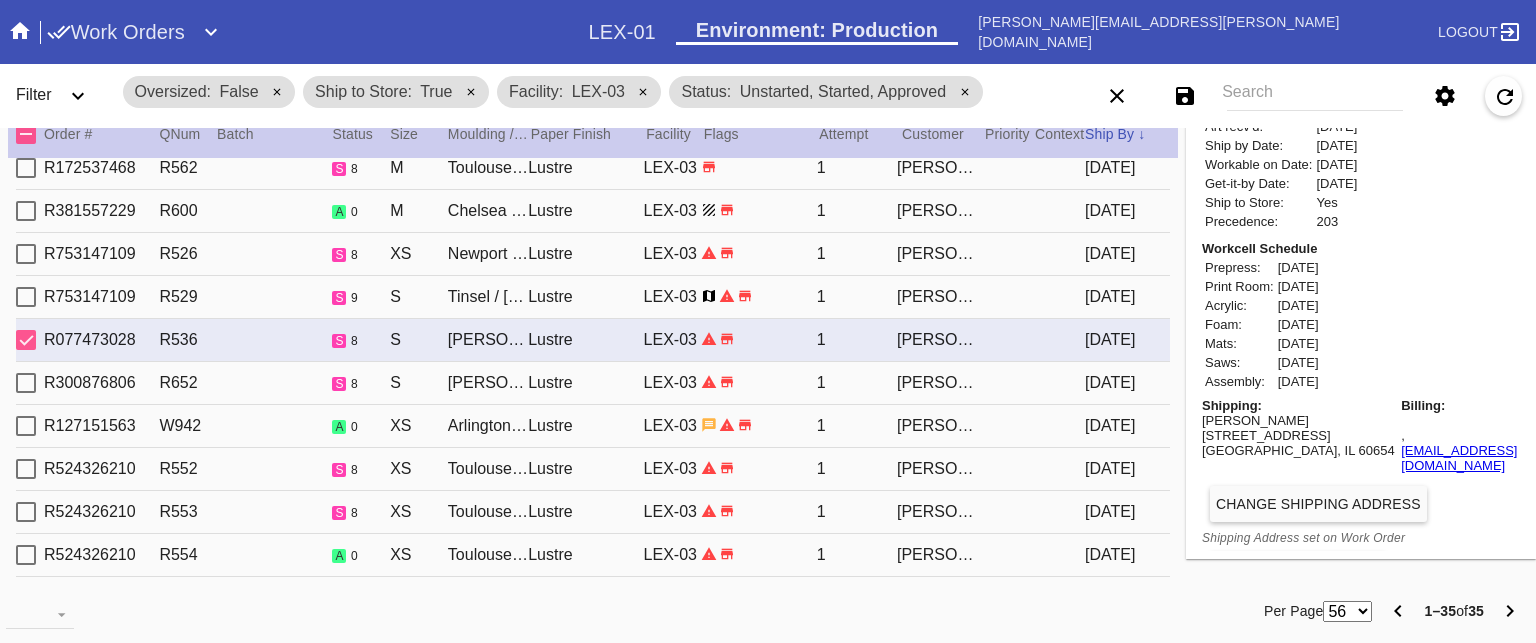 type on "6.75" 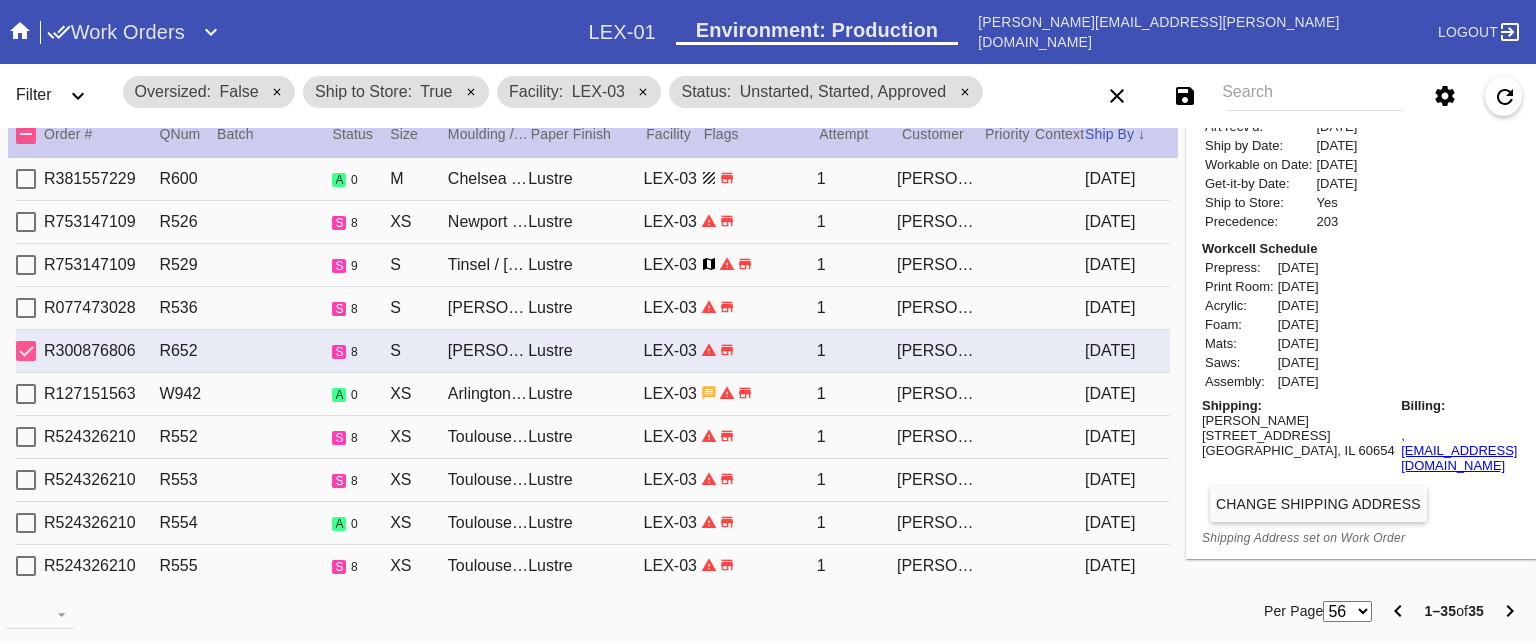 type on "CUSTOM MULTI-MAT: Adjusted image can be found at: O:\Print Room\Adjusted Files W/O#.
CUSTOM MAT CAN BE FOUND AT: O:\Gunnar Shared Drive\Custom Mats W/O#" 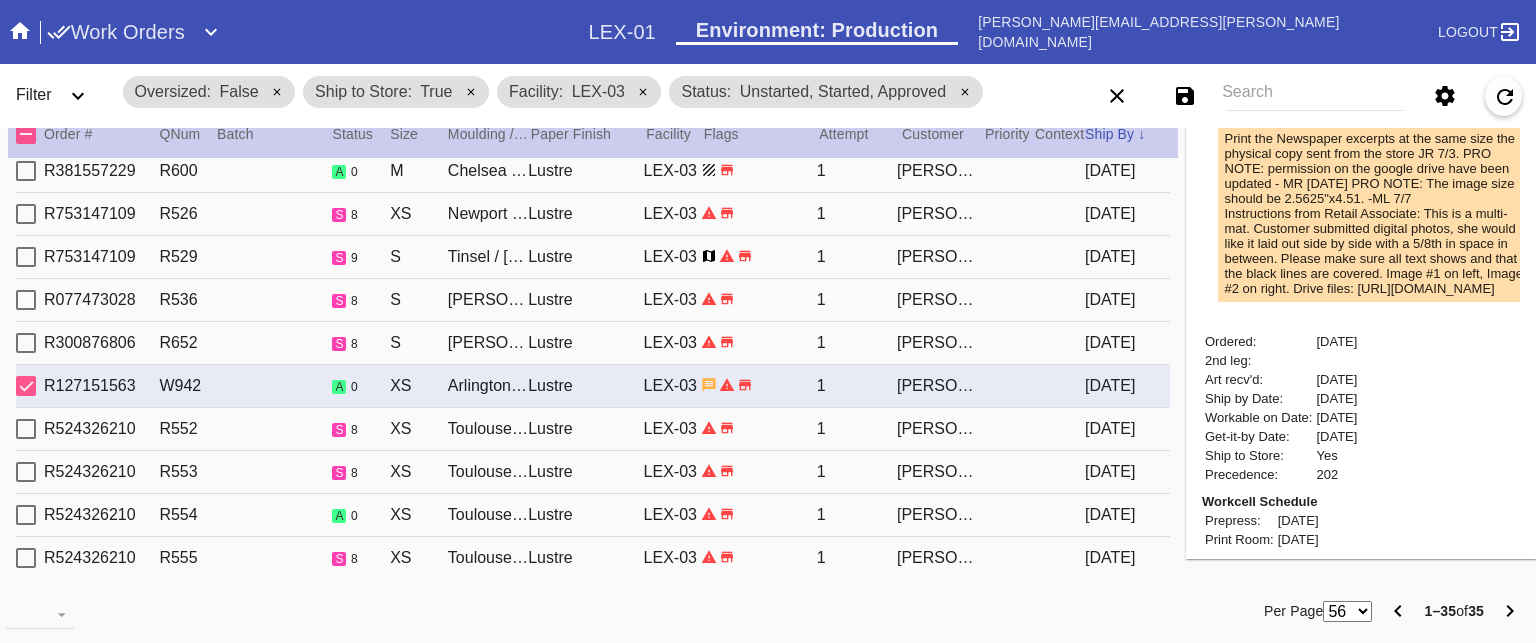 scroll, scrollTop: 1121, scrollLeft: 0, axis: vertical 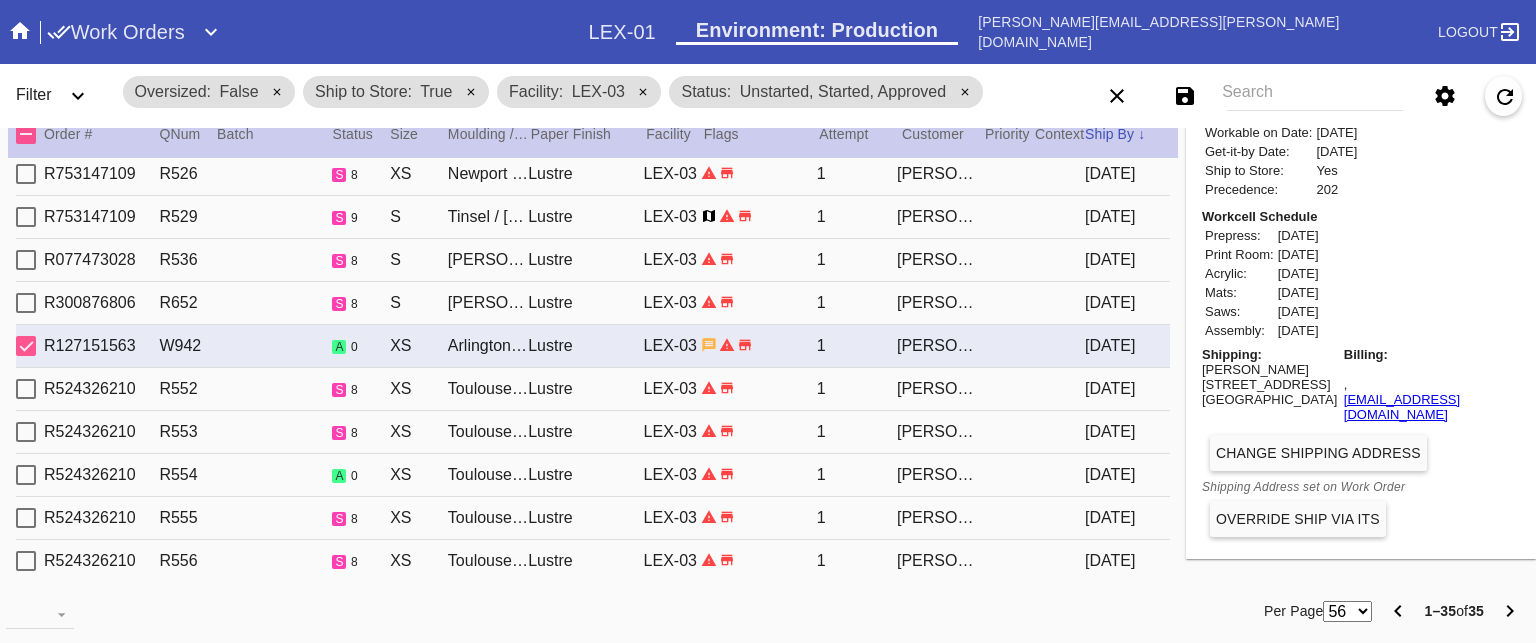 type 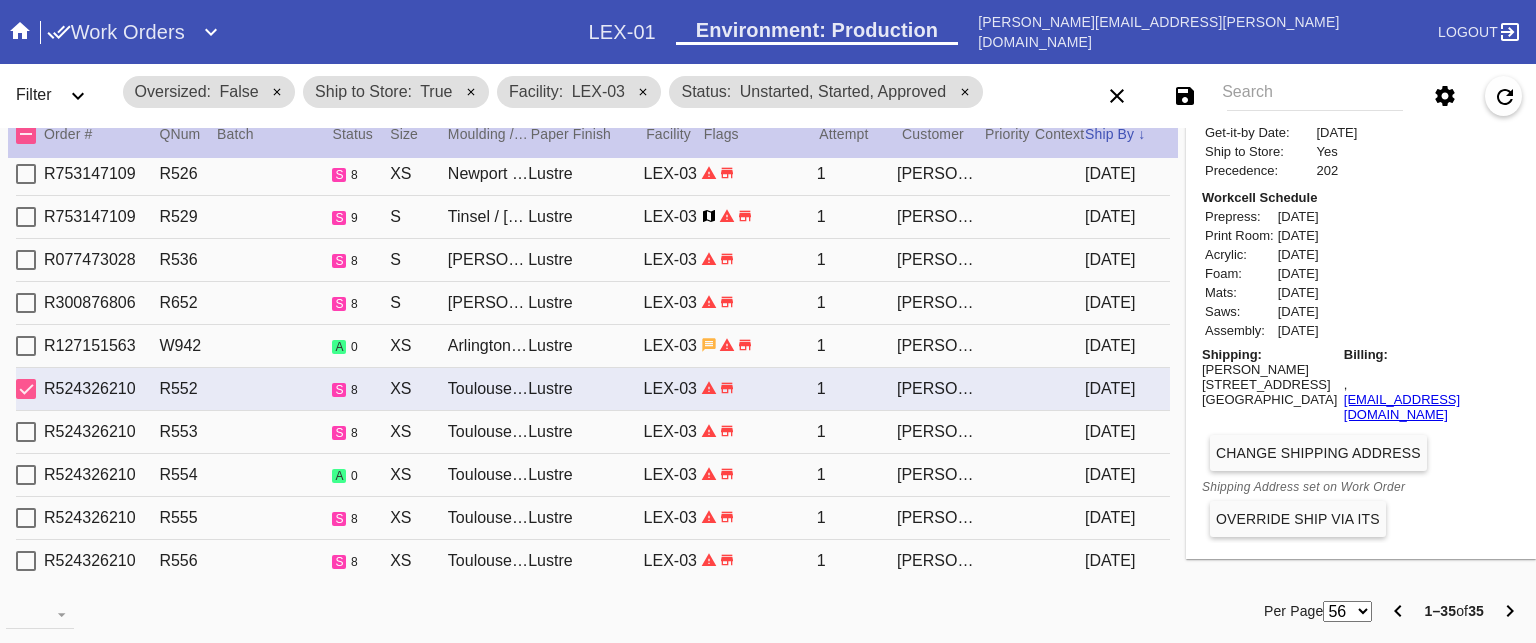 scroll, scrollTop: 839, scrollLeft: 0, axis: vertical 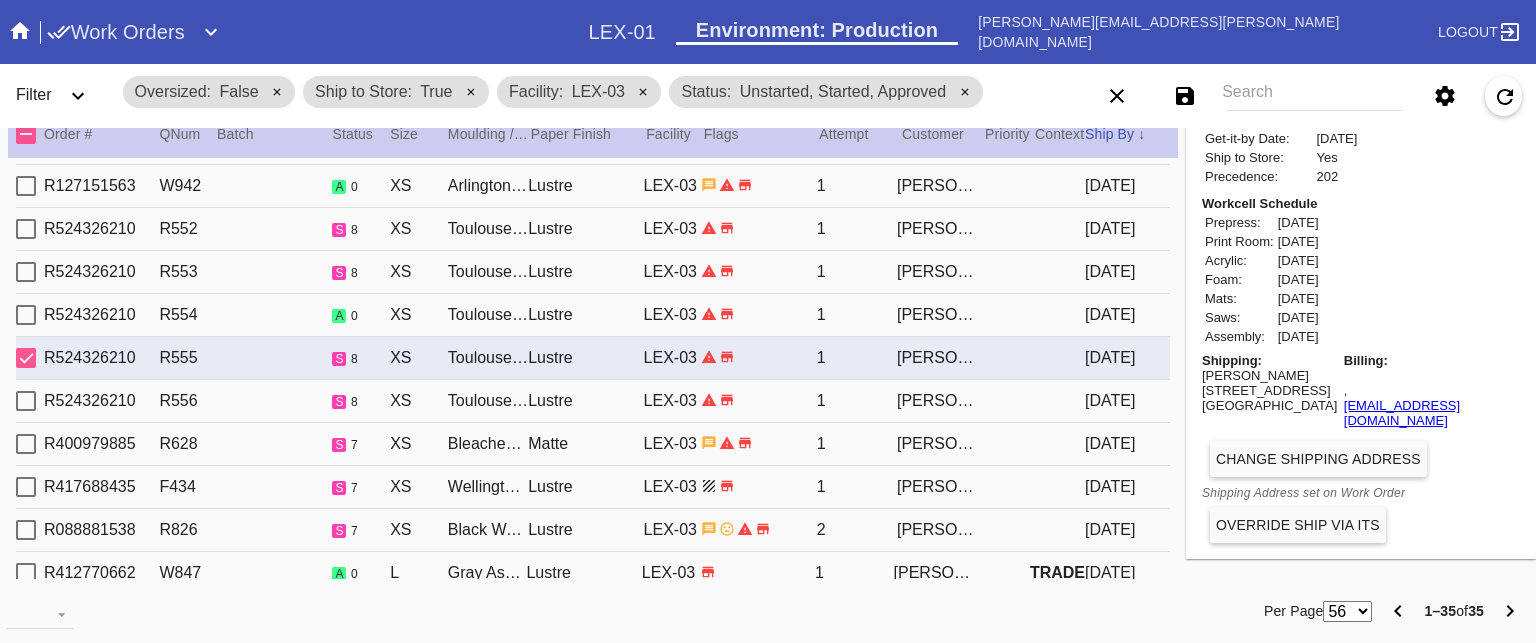 click on "R524326210 R556 s   8 XS Toulouse / Dove White Lustre LEX-03 1 [PERSON_NAME]
[DATE]" at bounding box center [593, 401] 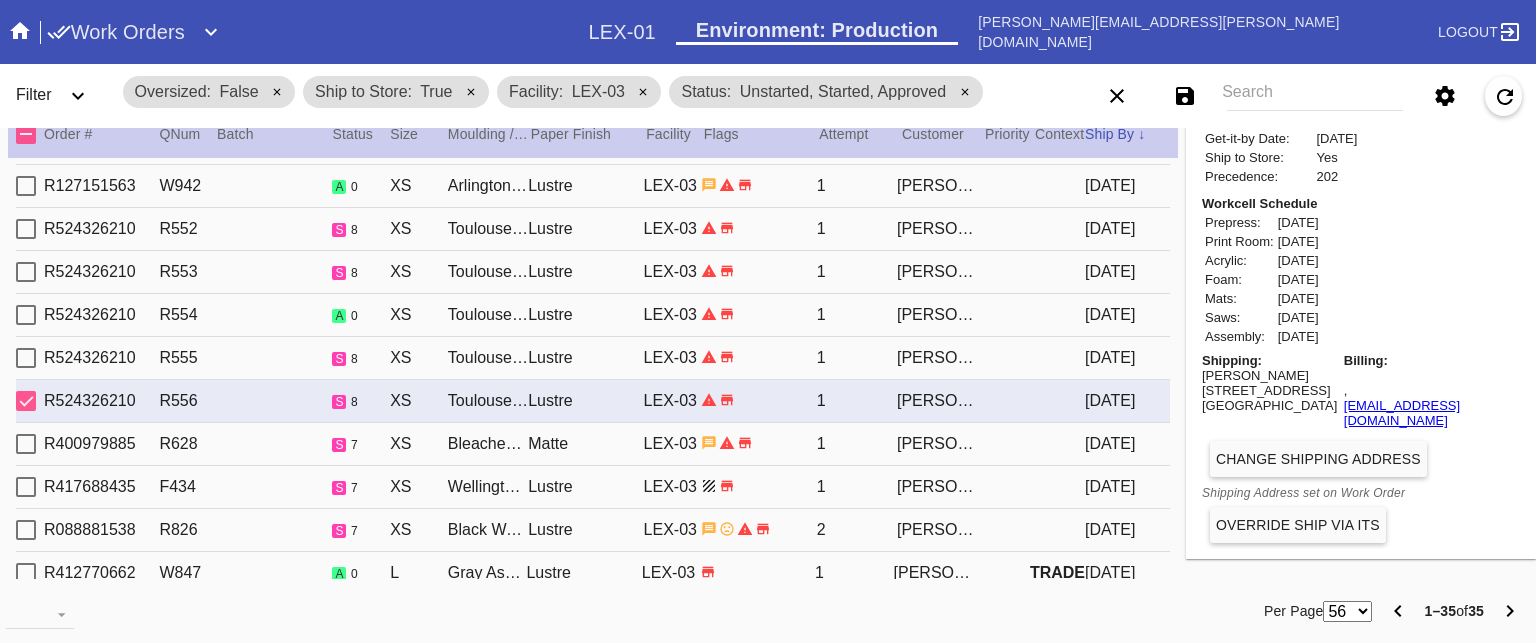 type on "*** MATTE PAPER ***" 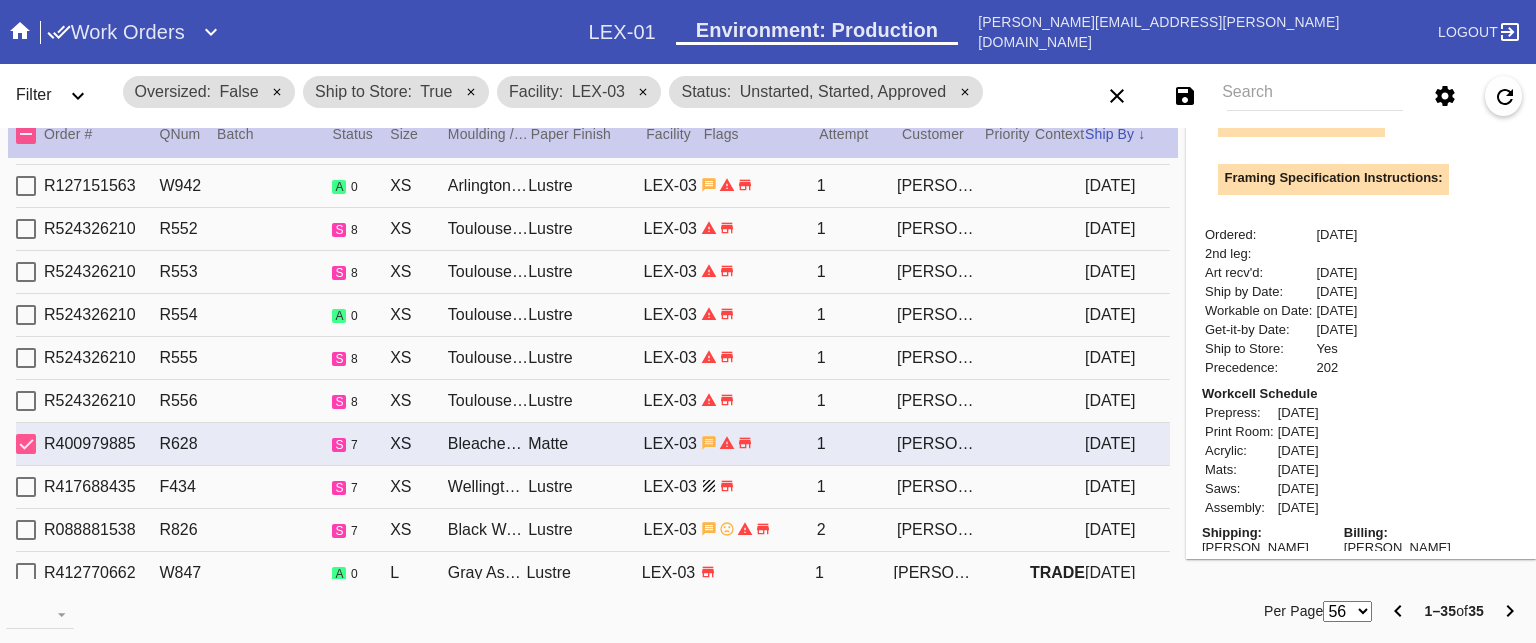 scroll, scrollTop: 964, scrollLeft: 0, axis: vertical 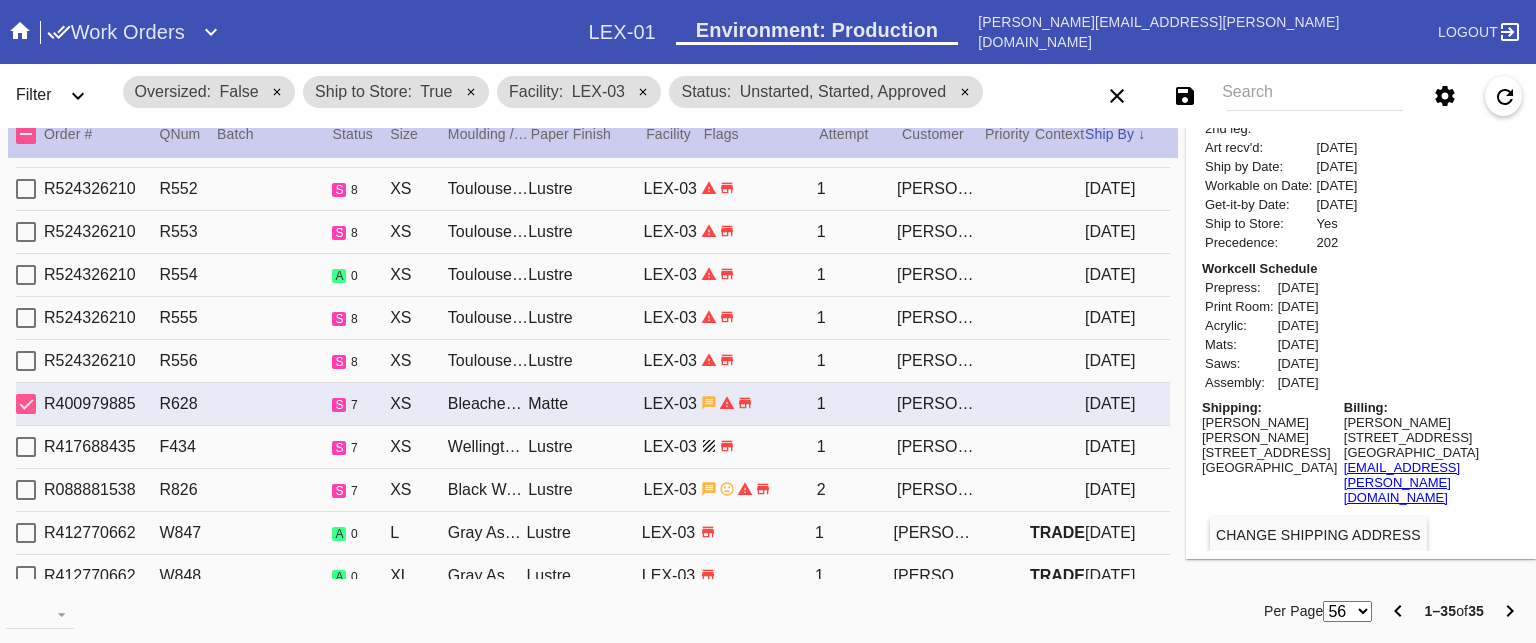 type 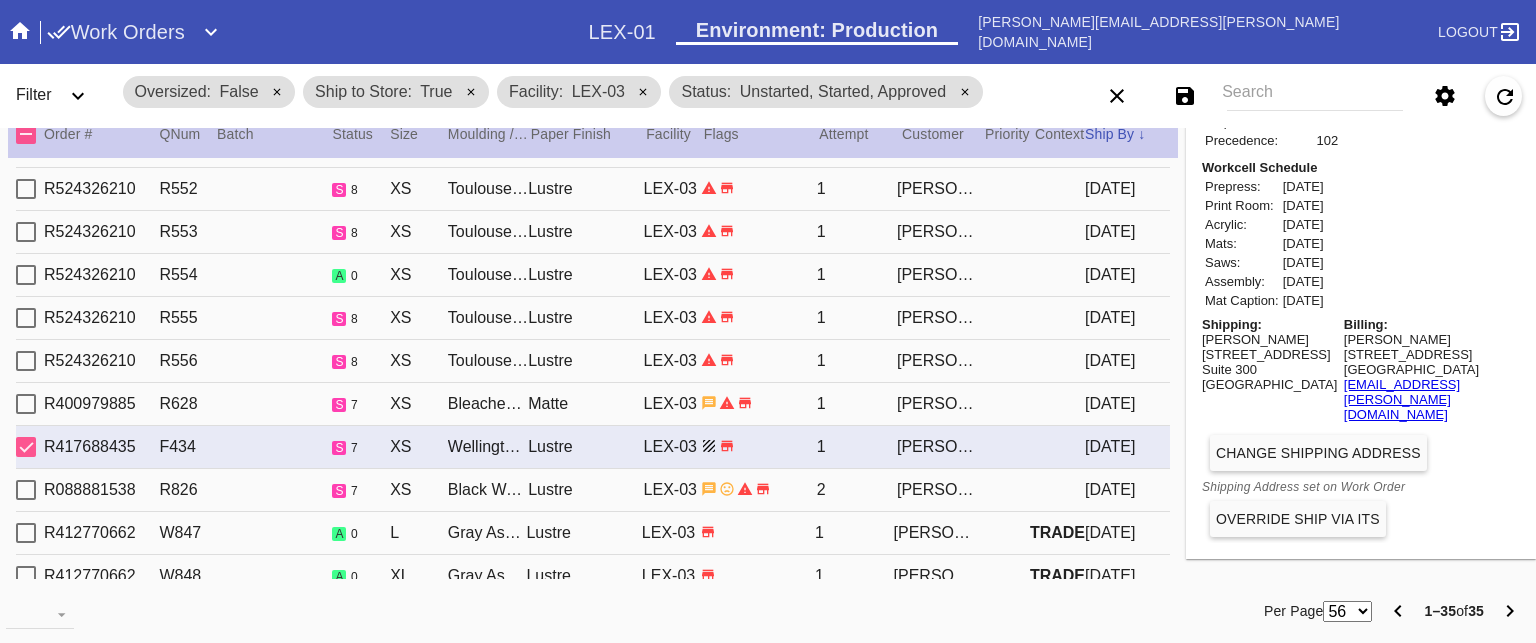 type on "The Masters" 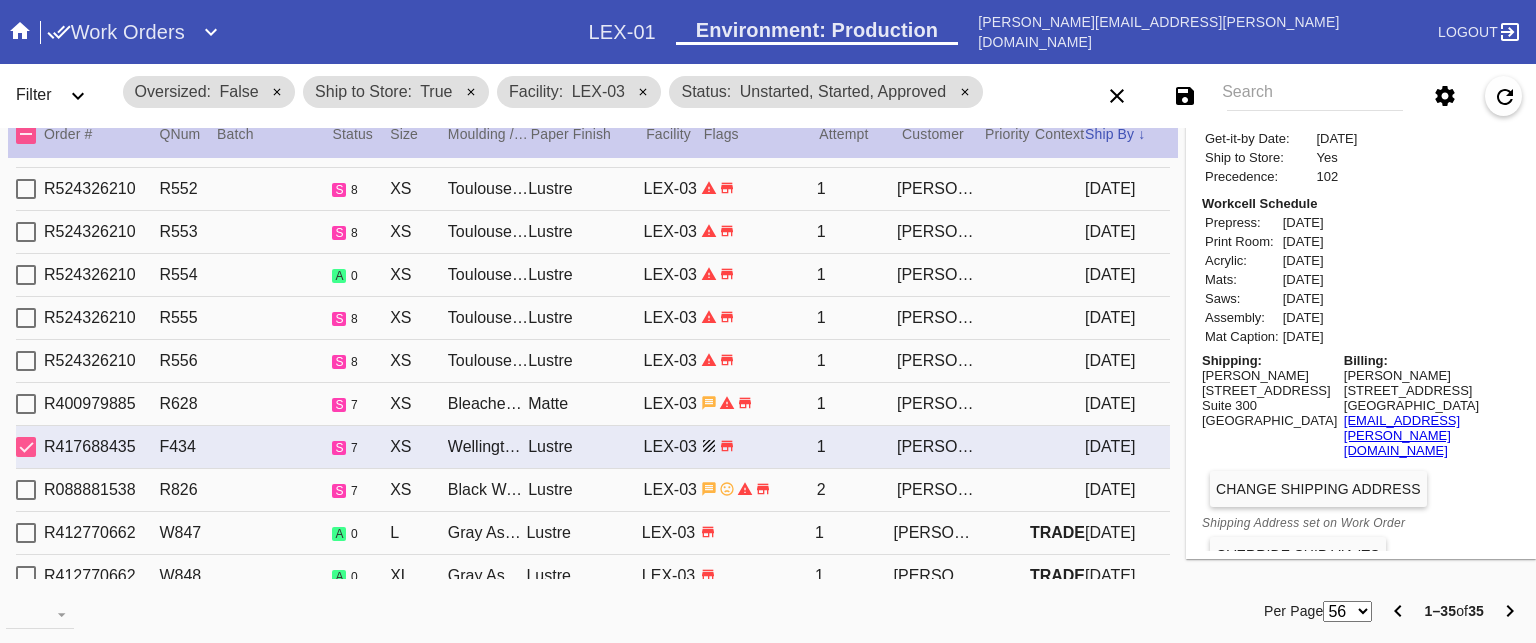 scroll, scrollTop: 640, scrollLeft: 0, axis: vertical 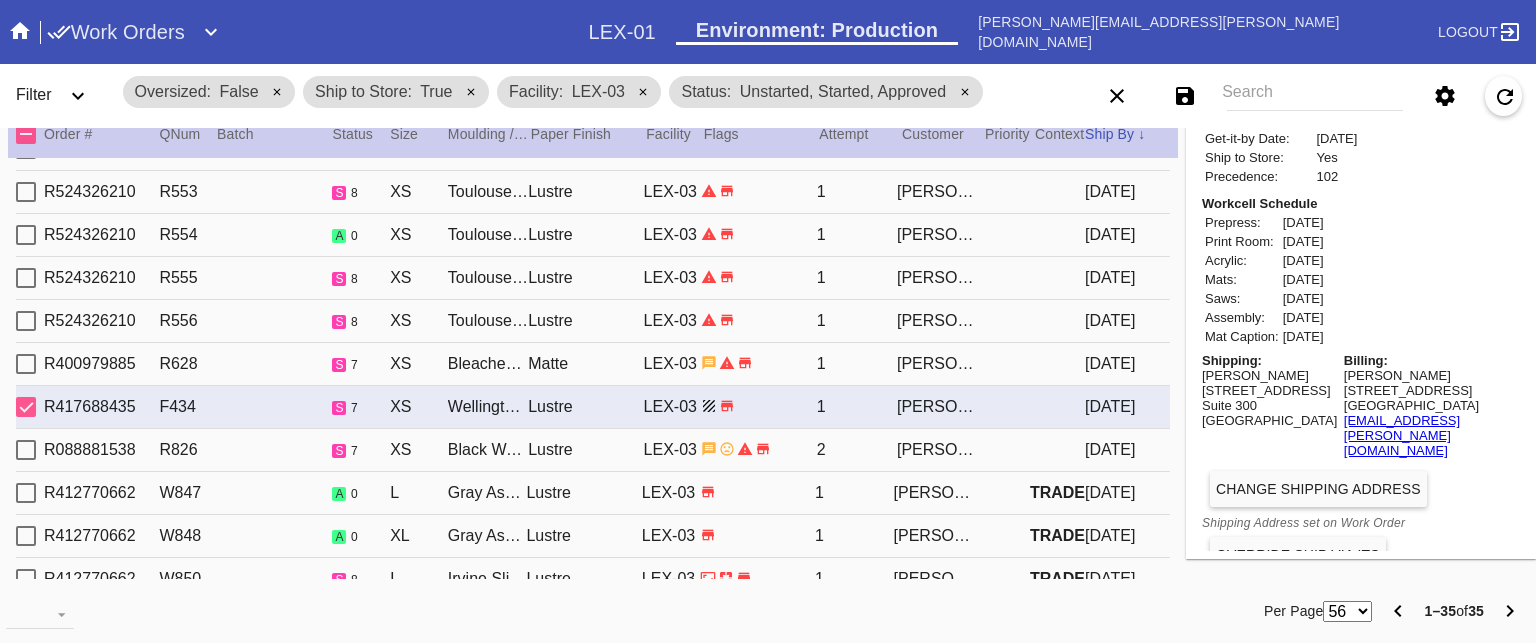 type on "***" 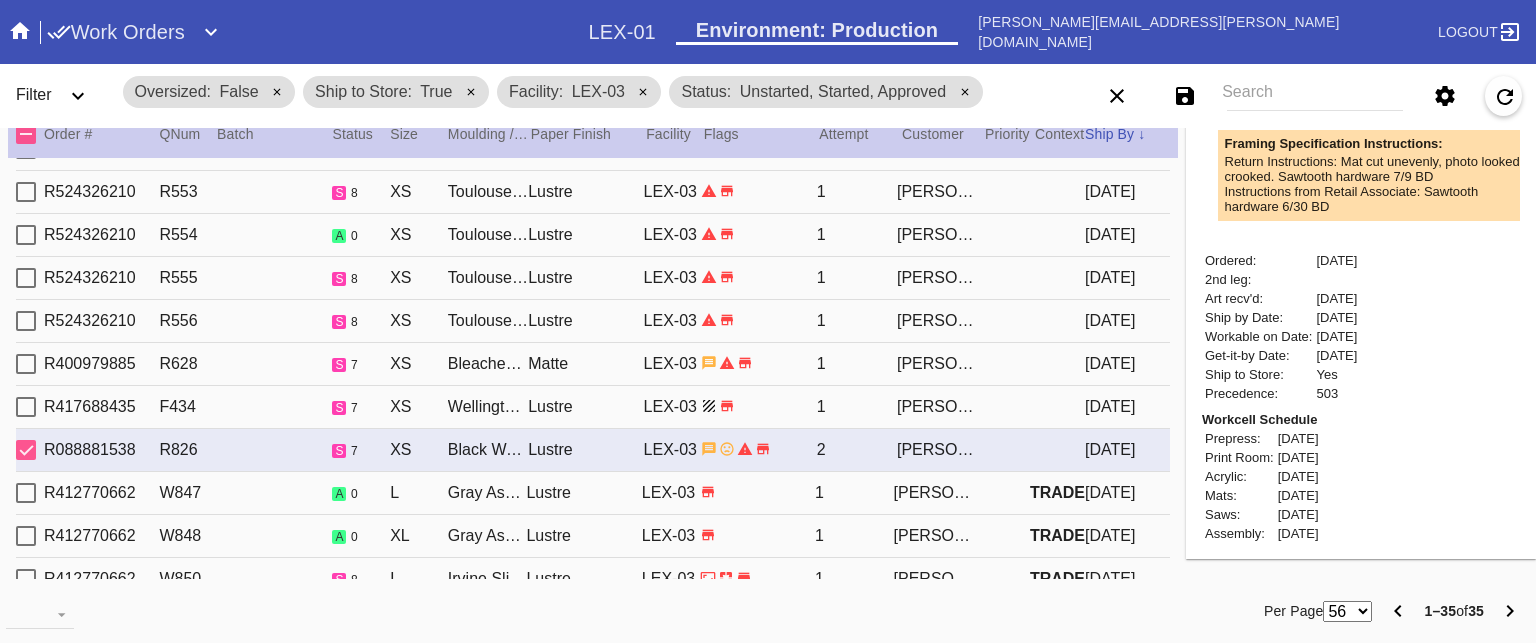 scroll, scrollTop: 1088, scrollLeft: 0, axis: vertical 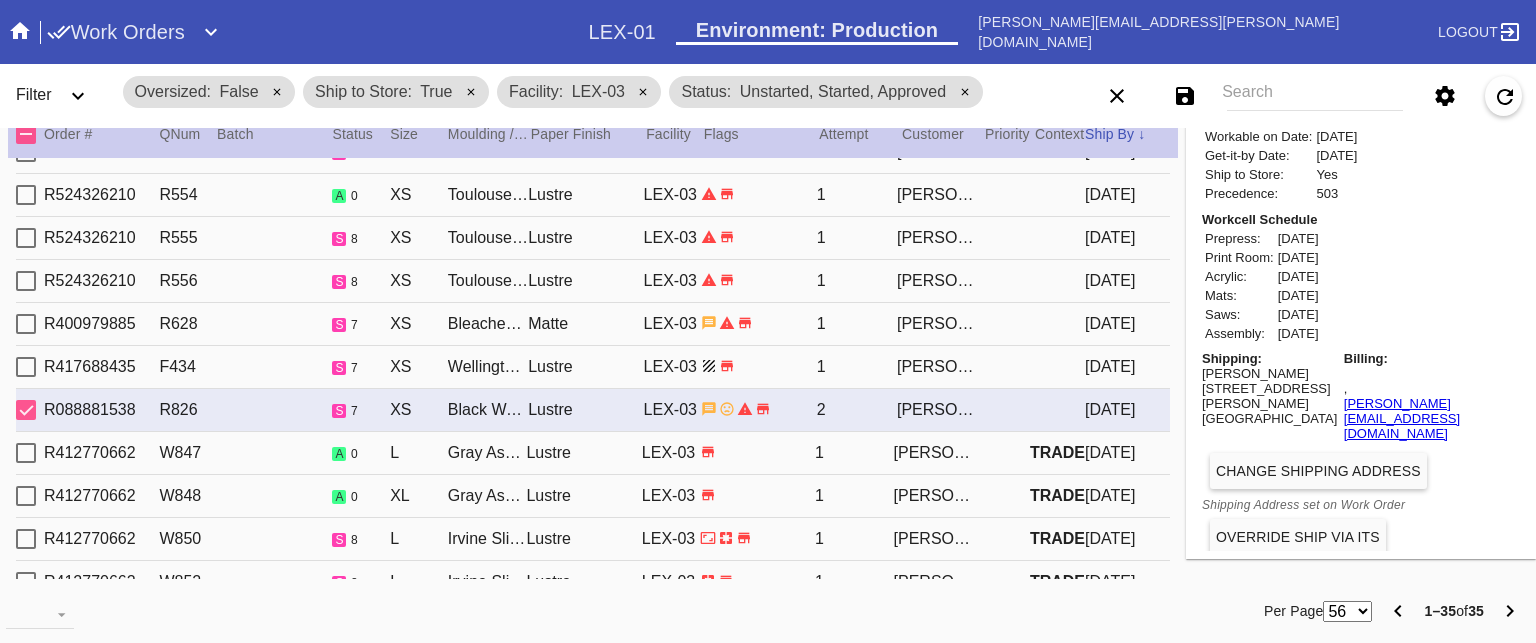 type 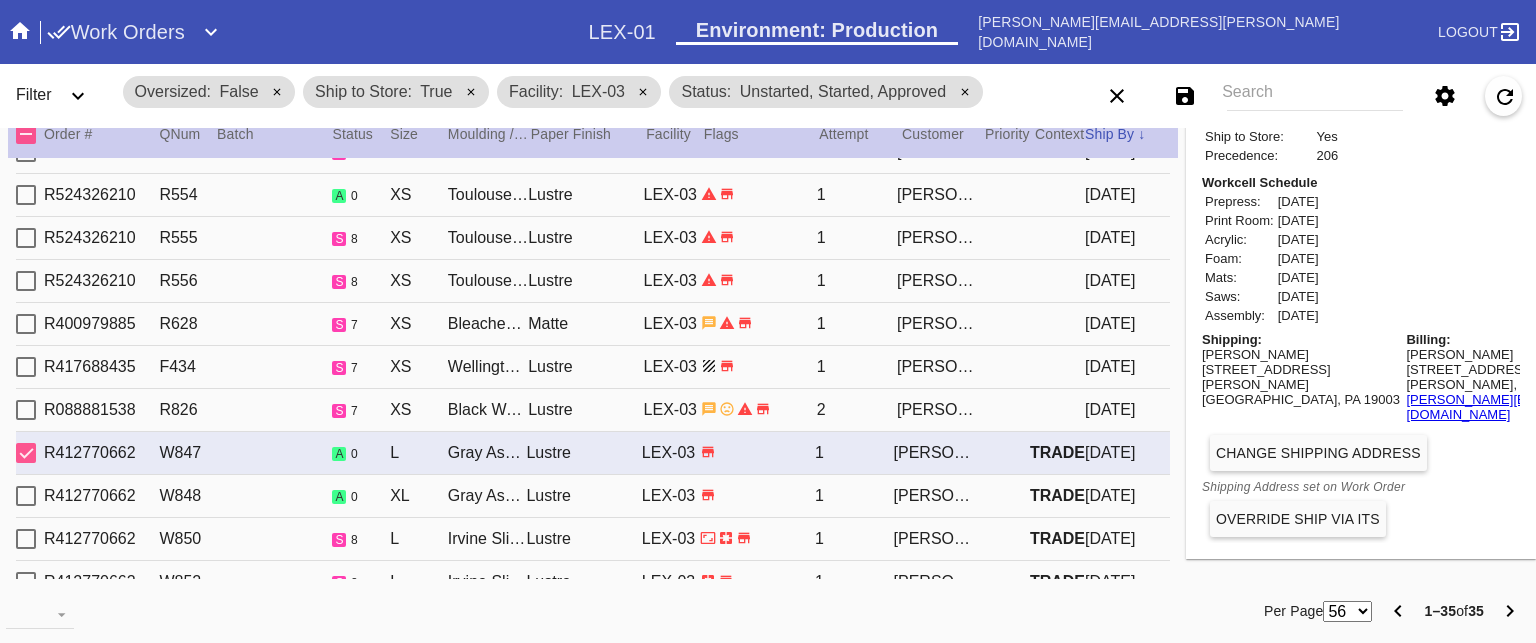 scroll, scrollTop: 869, scrollLeft: 0, axis: vertical 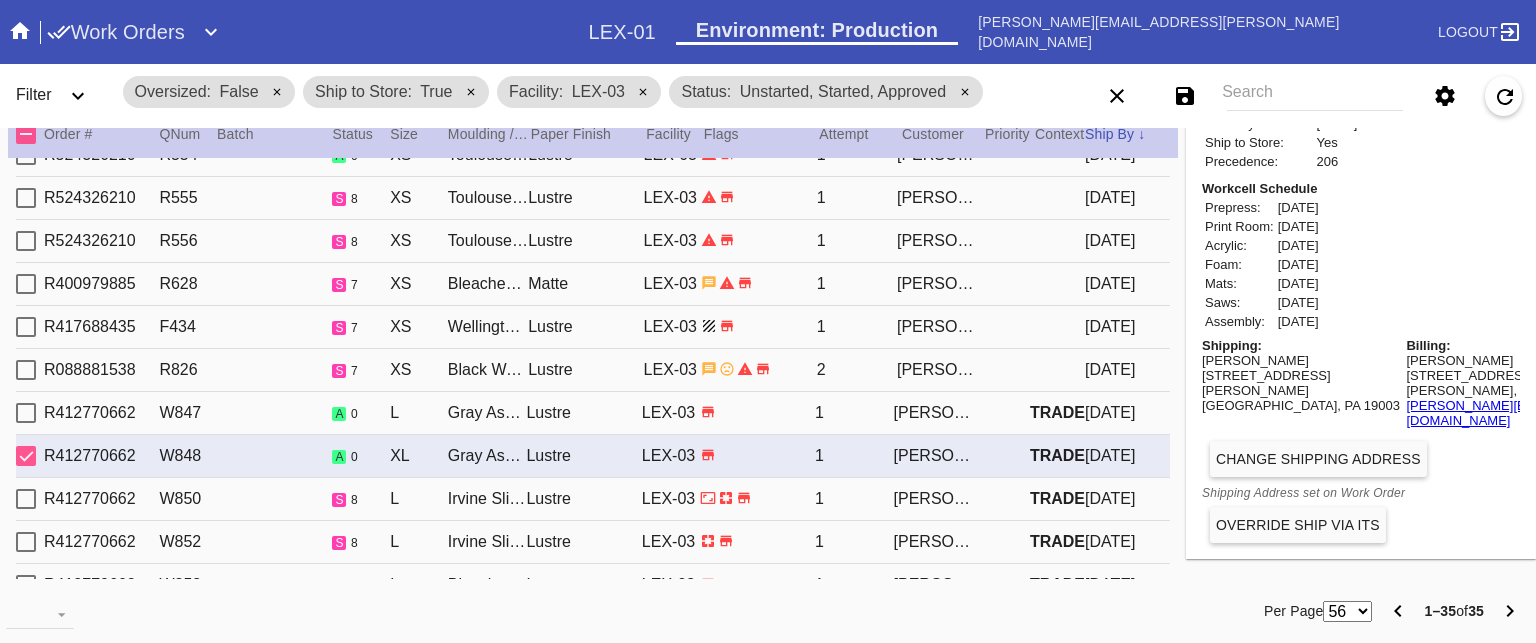 type on "22.0" 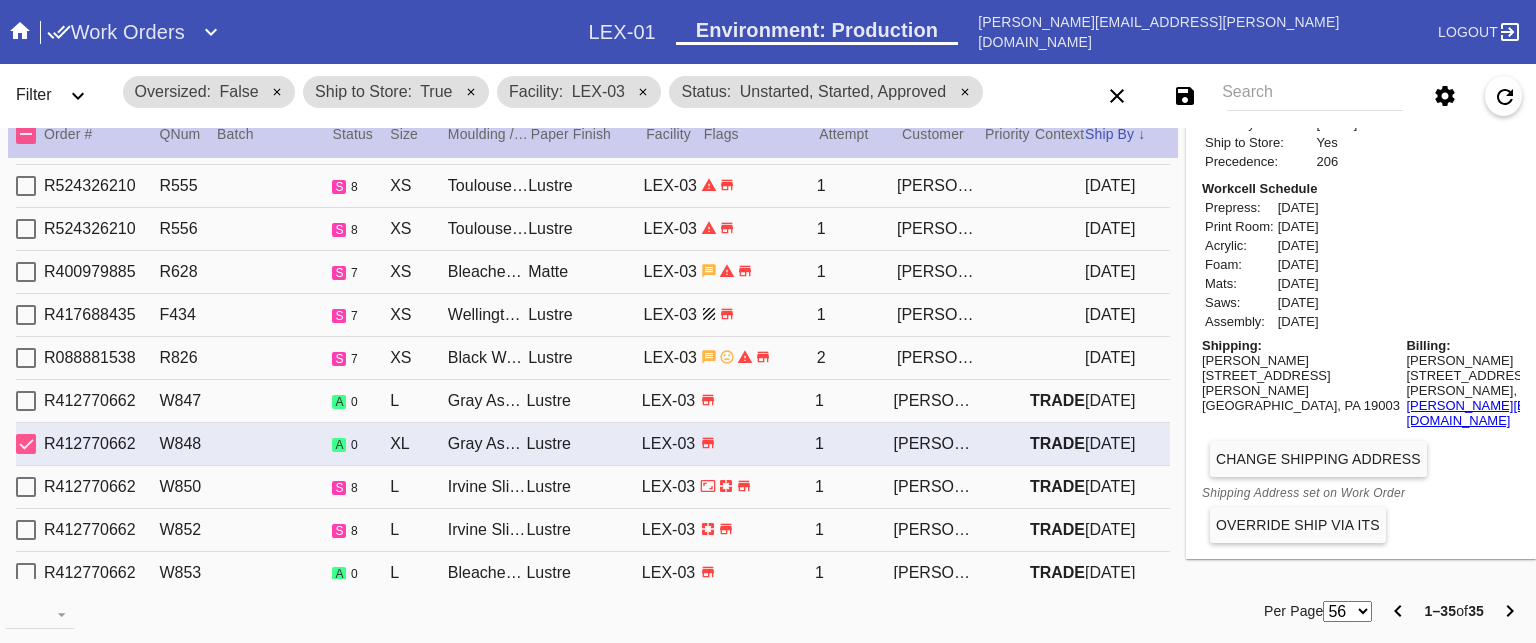 scroll, scrollTop: 760, scrollLeft: 0, axis: vertical 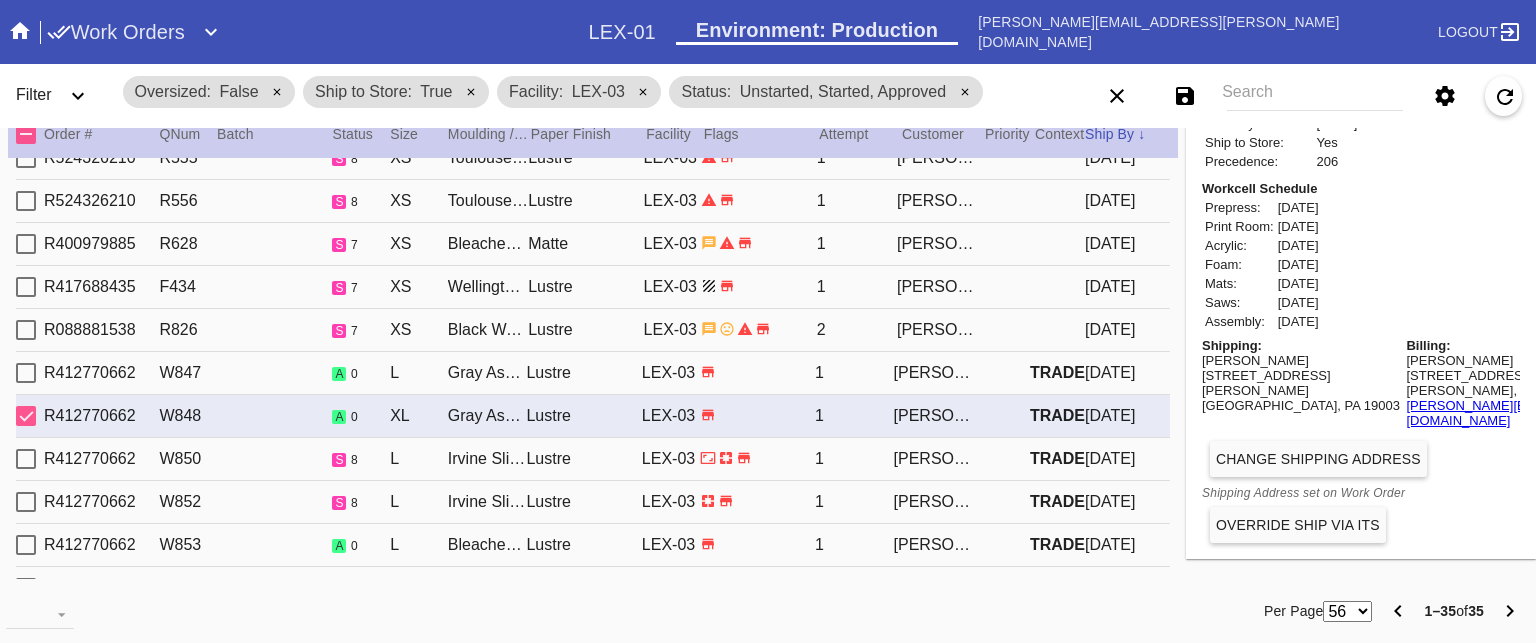 type on "1.5" 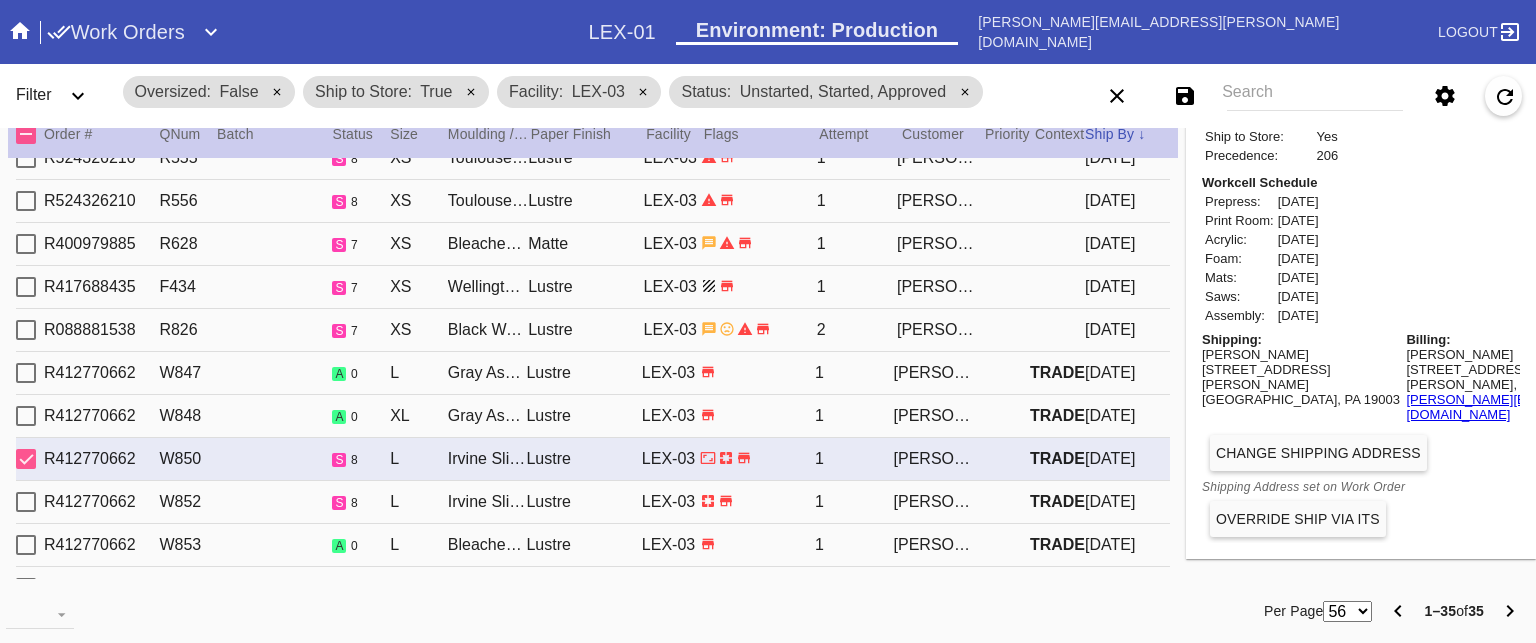 type on "22.5" 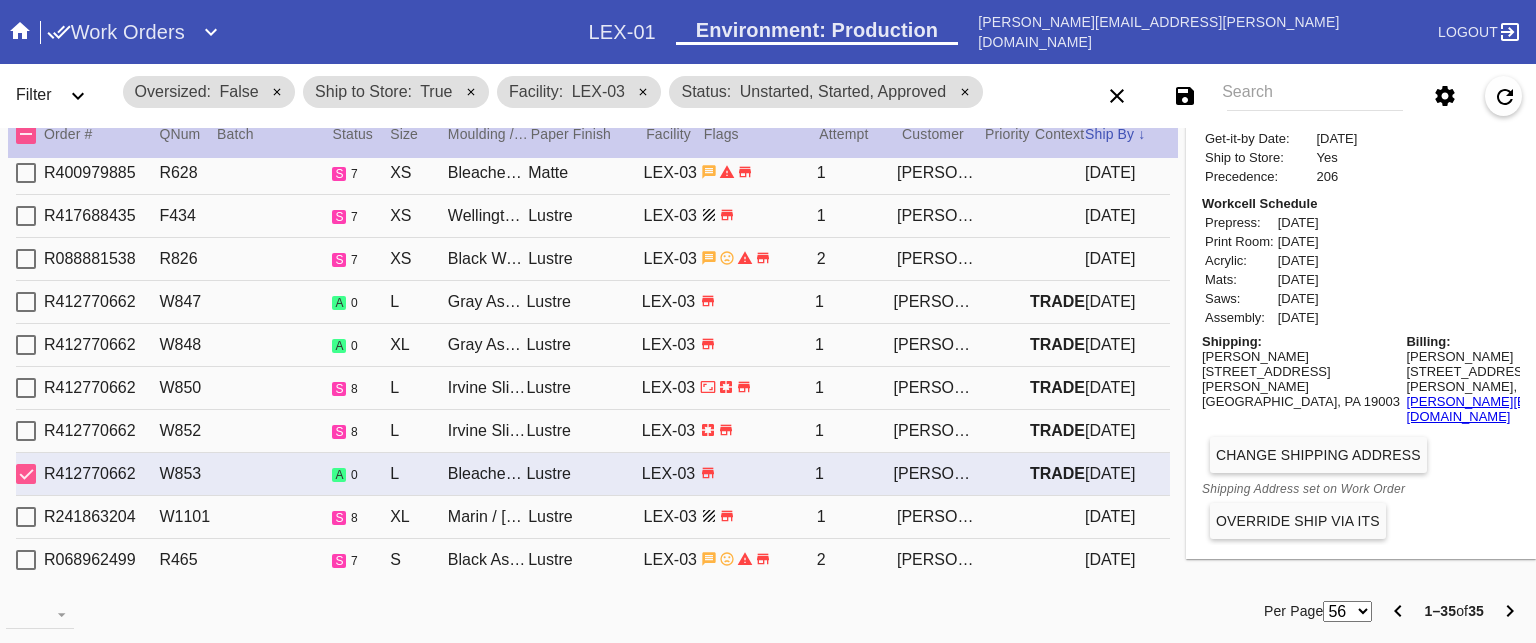 type on "12.75" 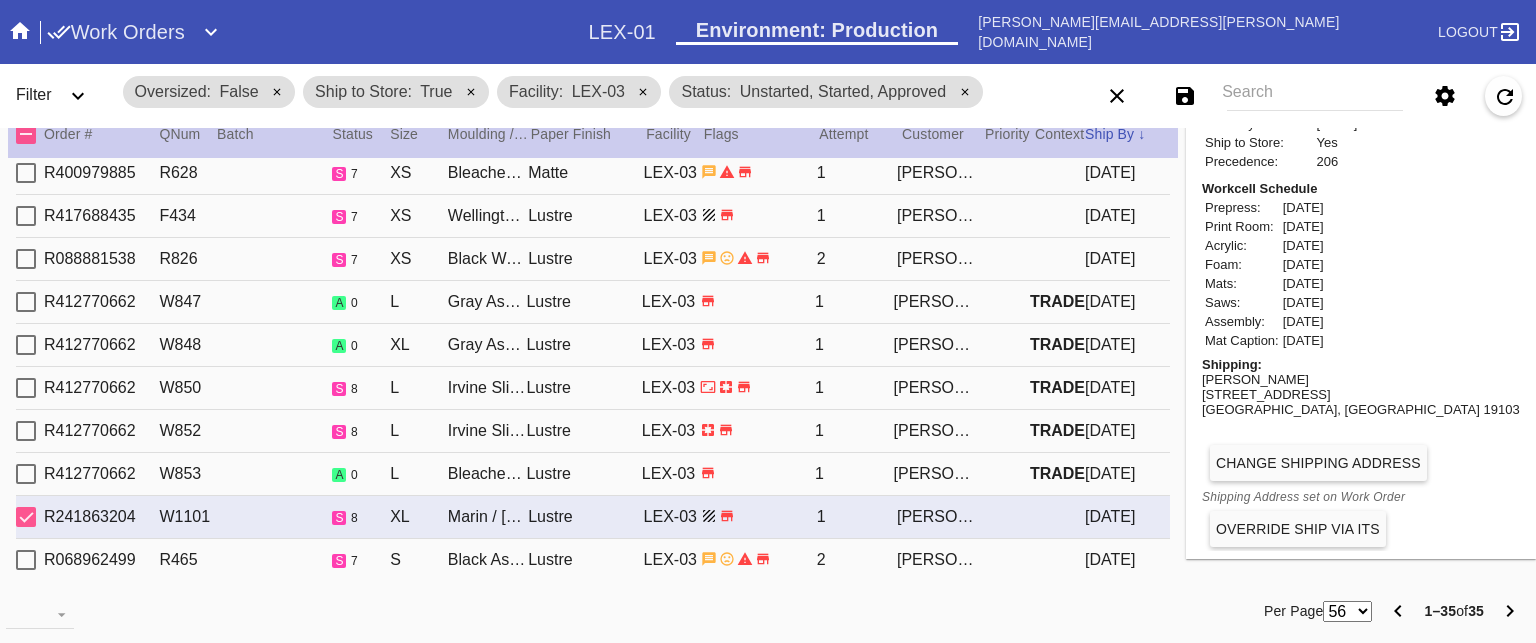 type on "3.0" 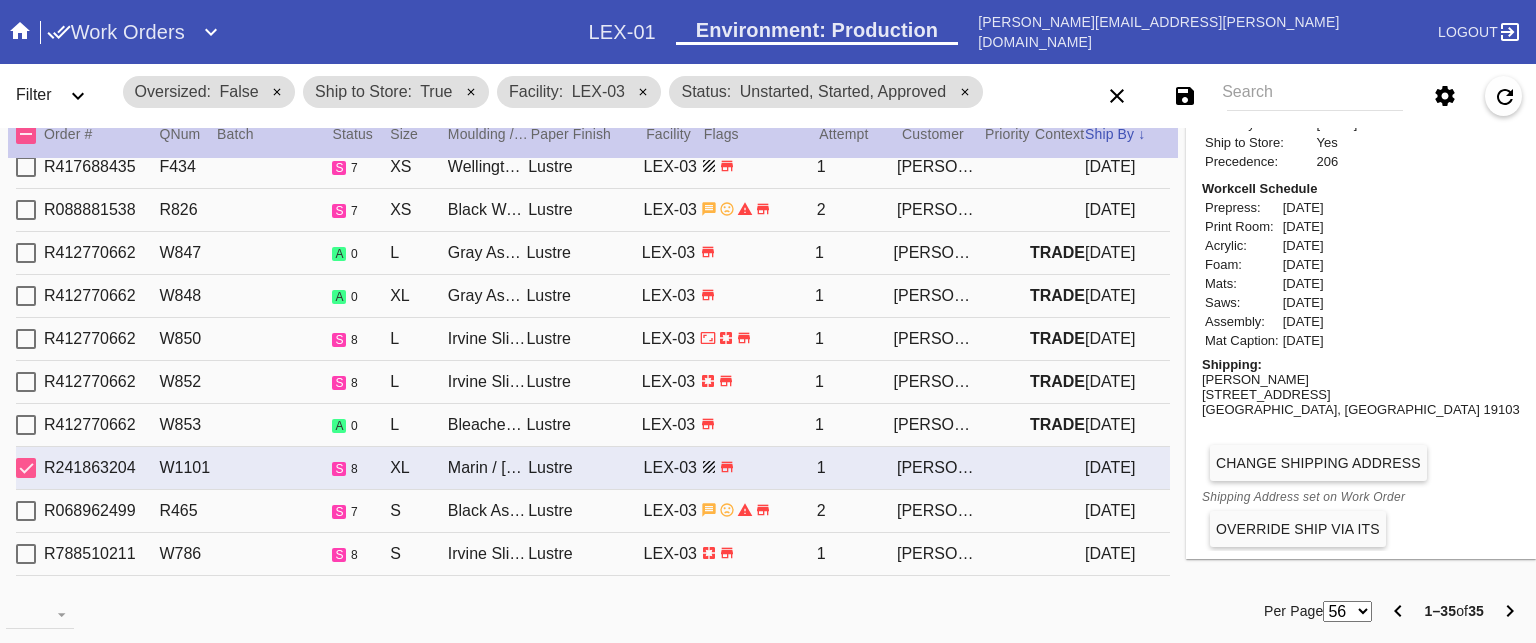 scroll, scrollTop: 858, scrollLeft: 0, axis: vertical 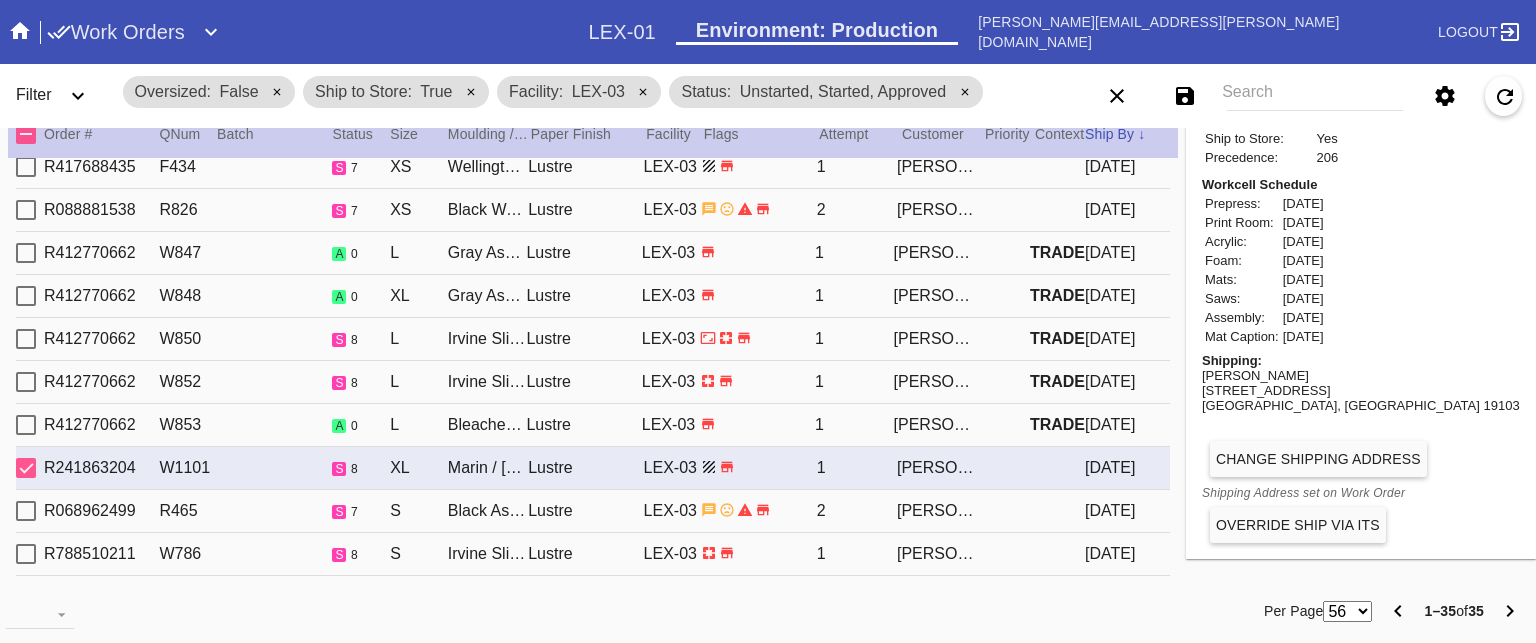 type on "[GEOGRAPHIC_DATA], [GEOGRAPHIC_DATA]" 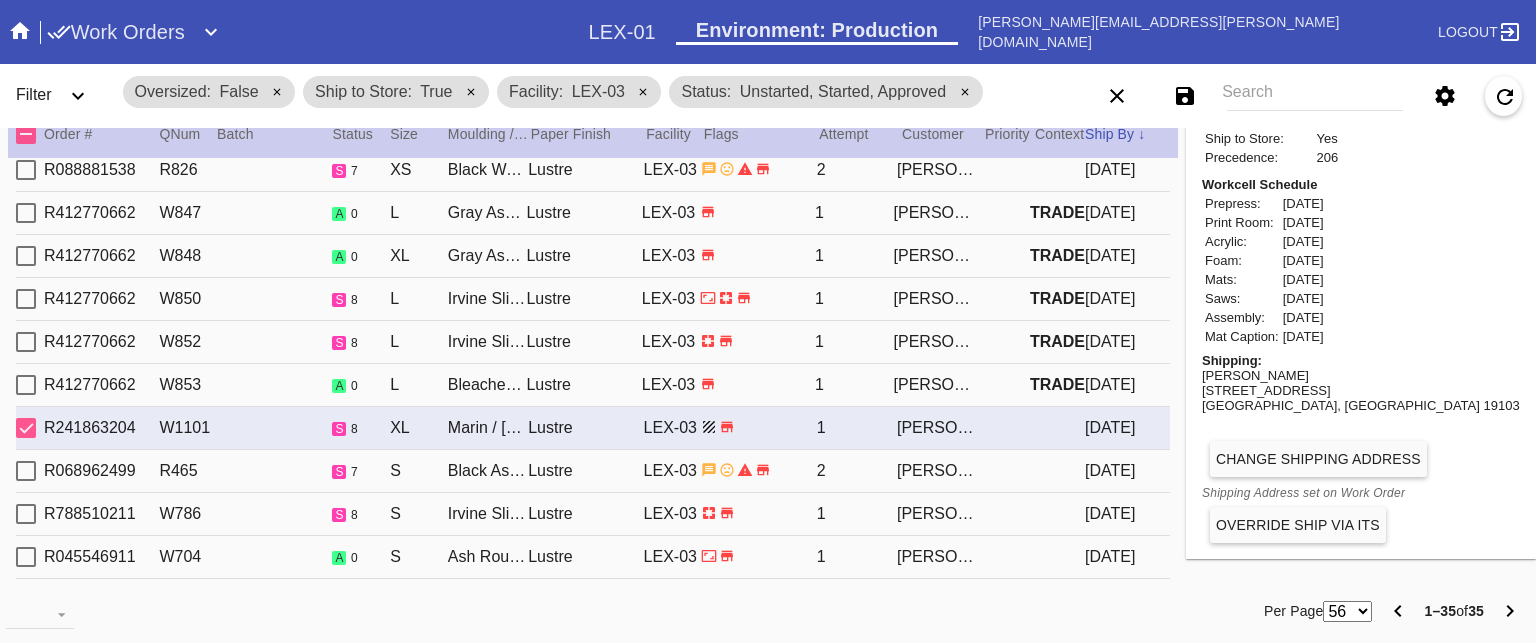 type on "***" 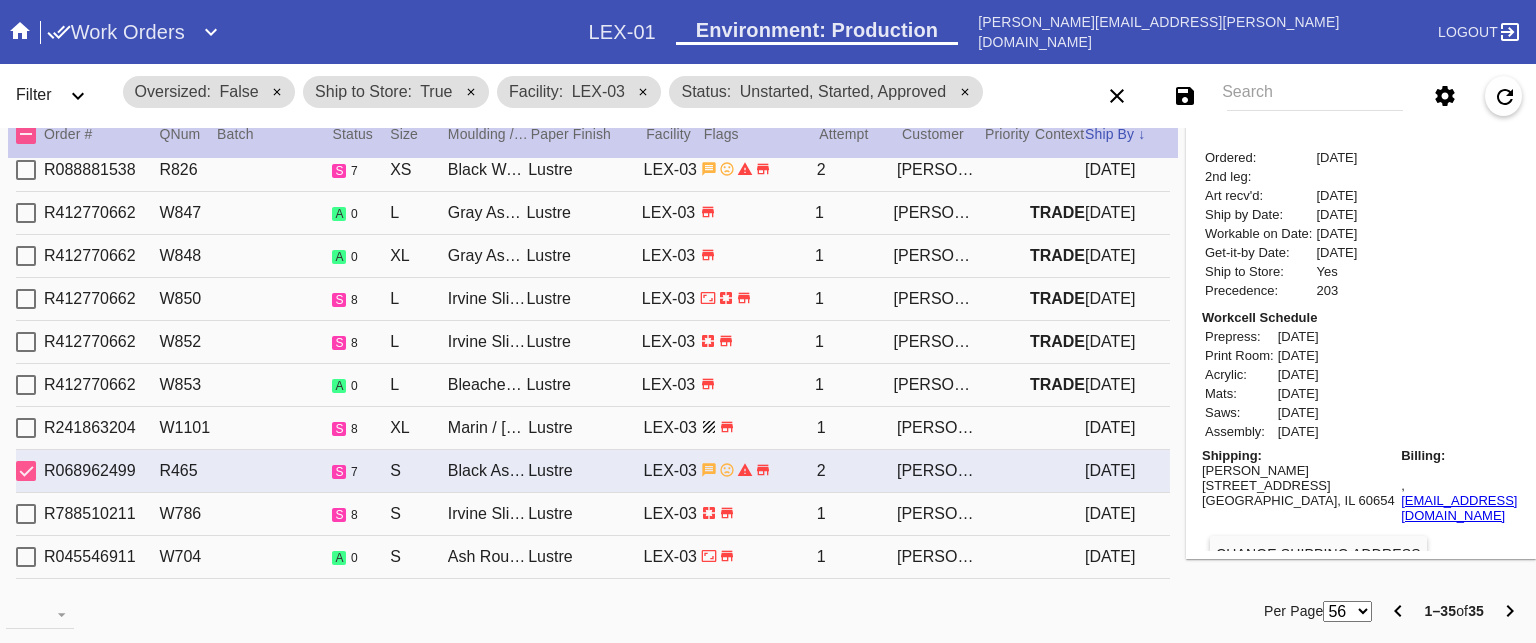 scroll, scrollTop: 891, scrollLeft: 0, axis: vertical 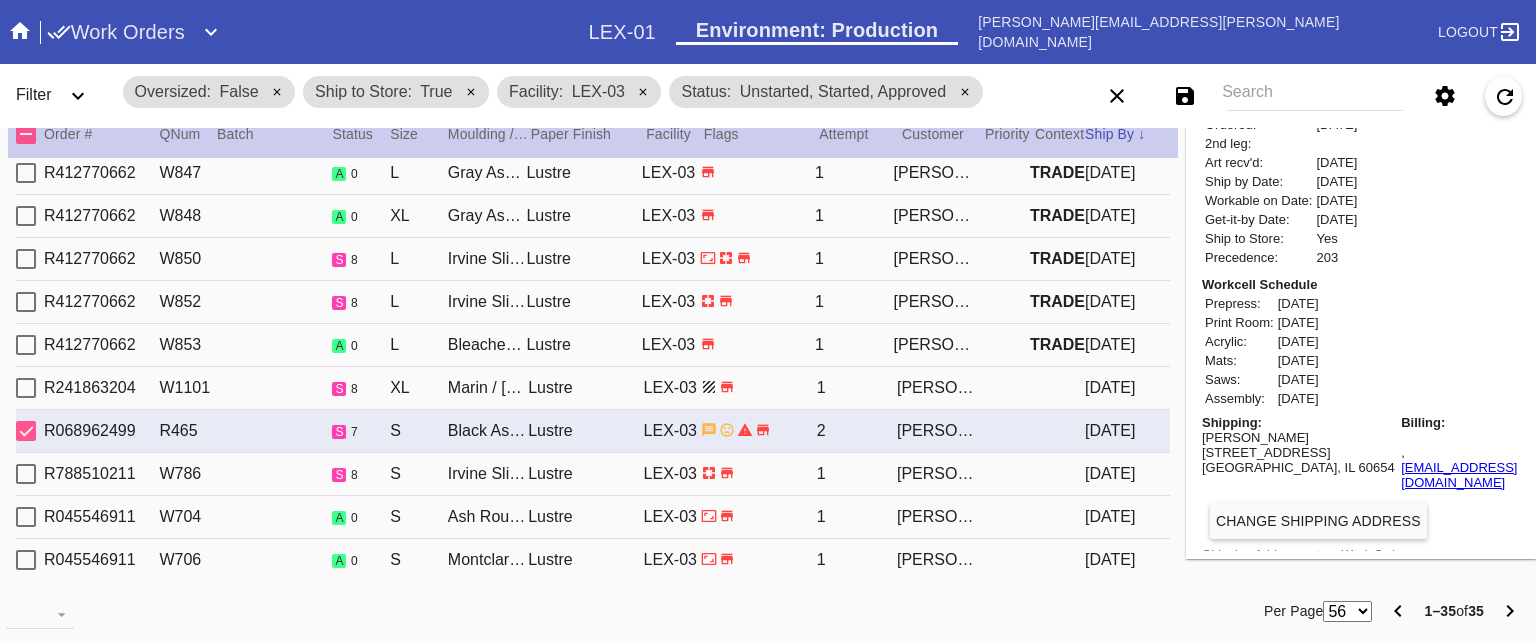 type 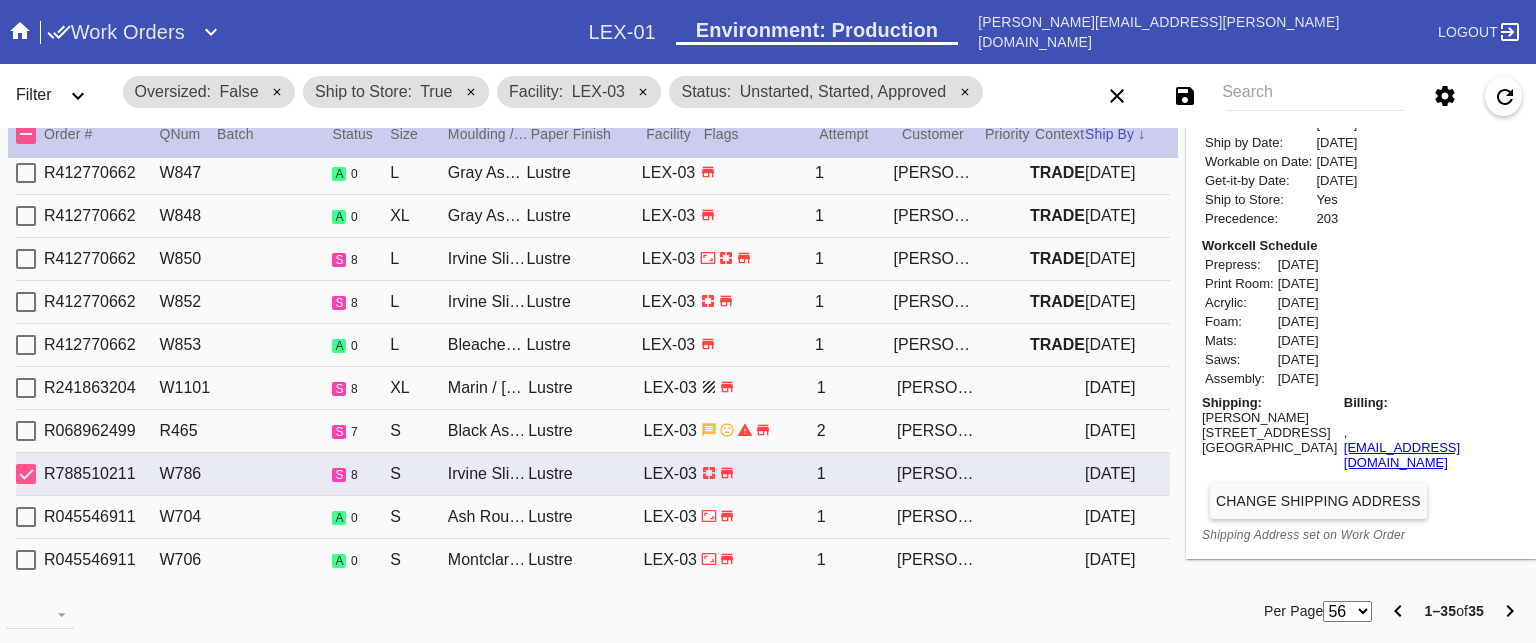 scroll, scrollTop: 776, scrollLeft: 0, axis: vertical 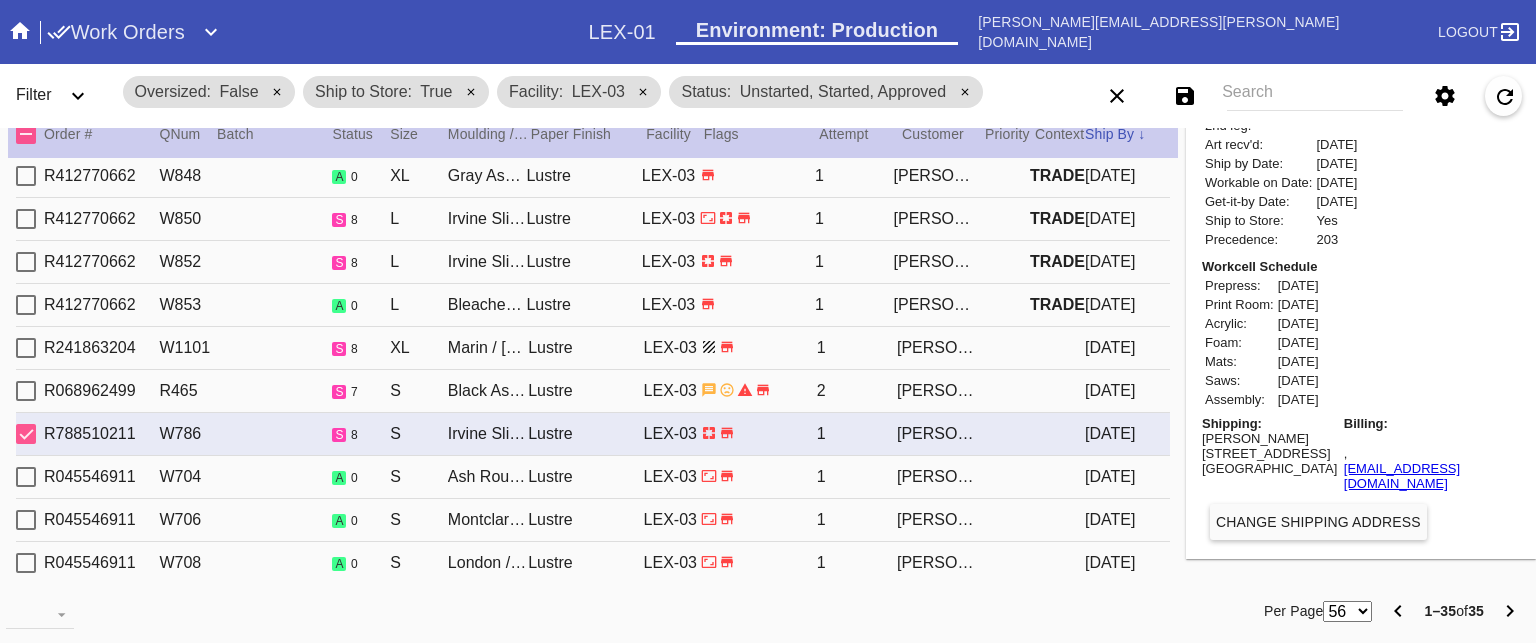 type on "0.0" 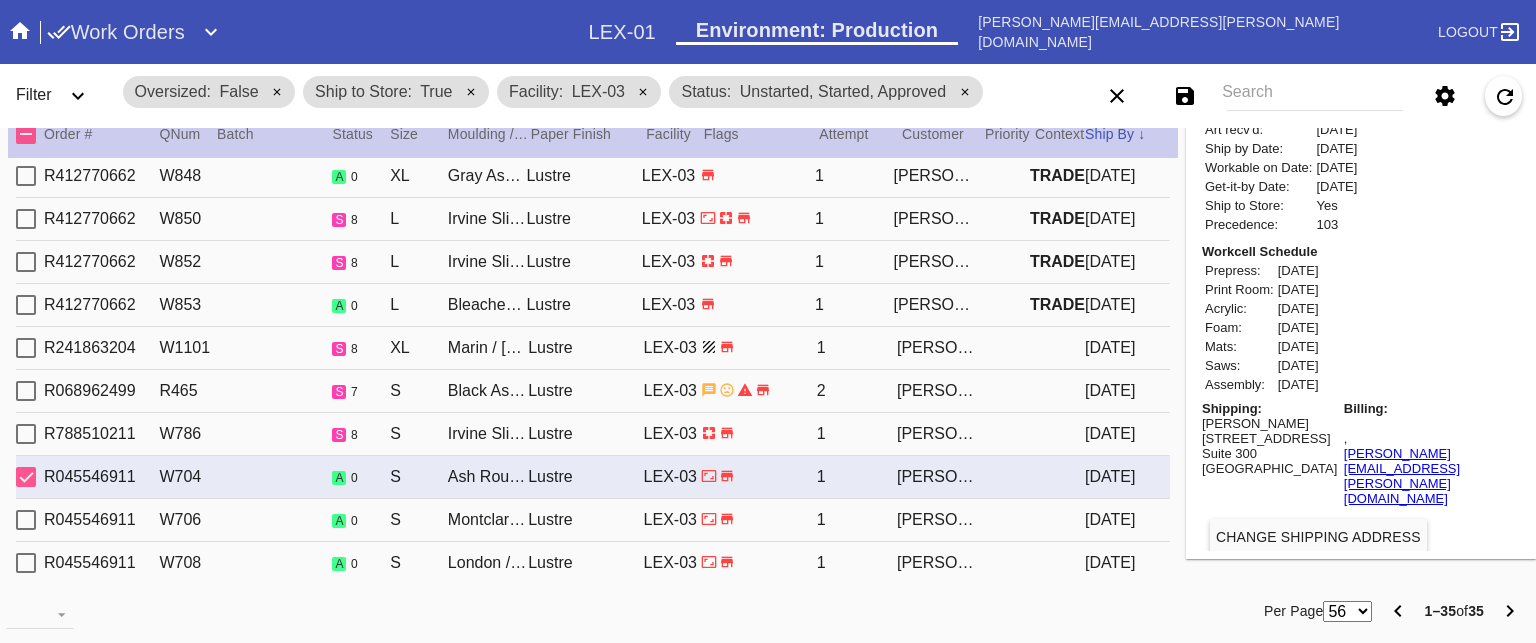 scroll, scrollTop: 824, scrollLeft: 0, axis: vertical 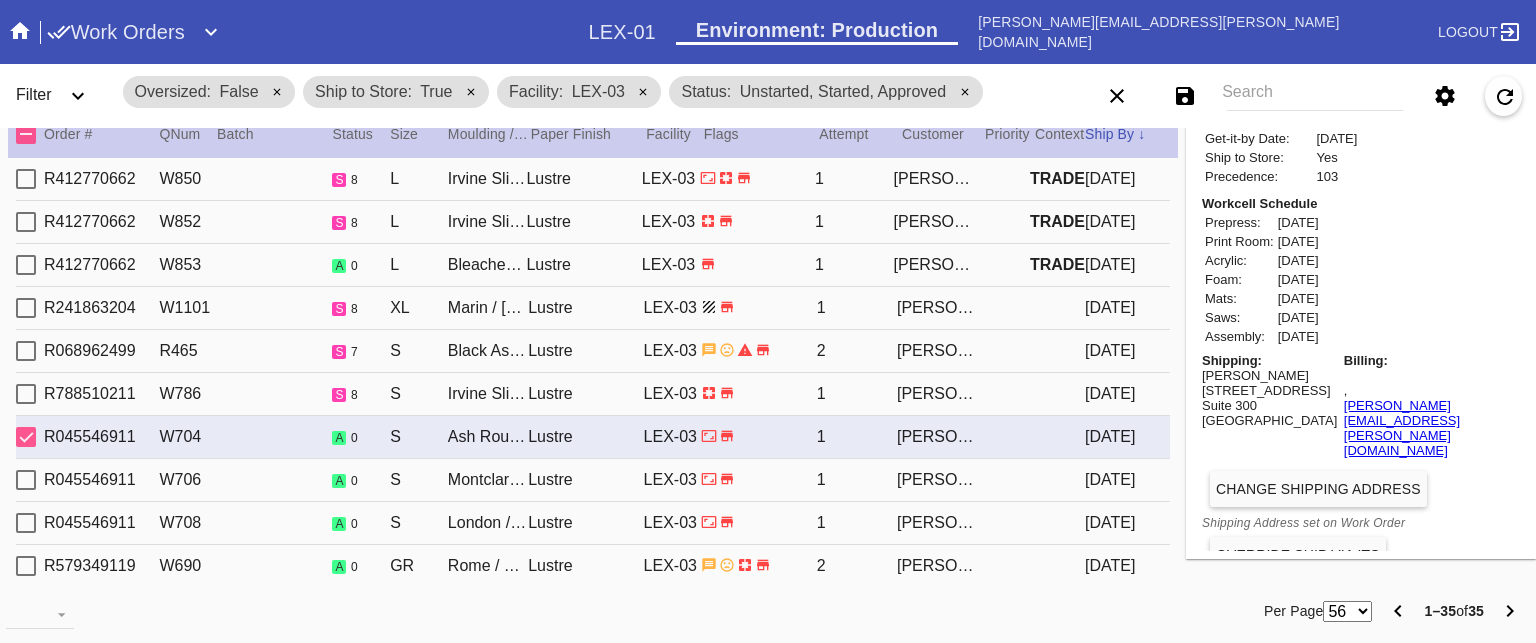 type on "6.0" 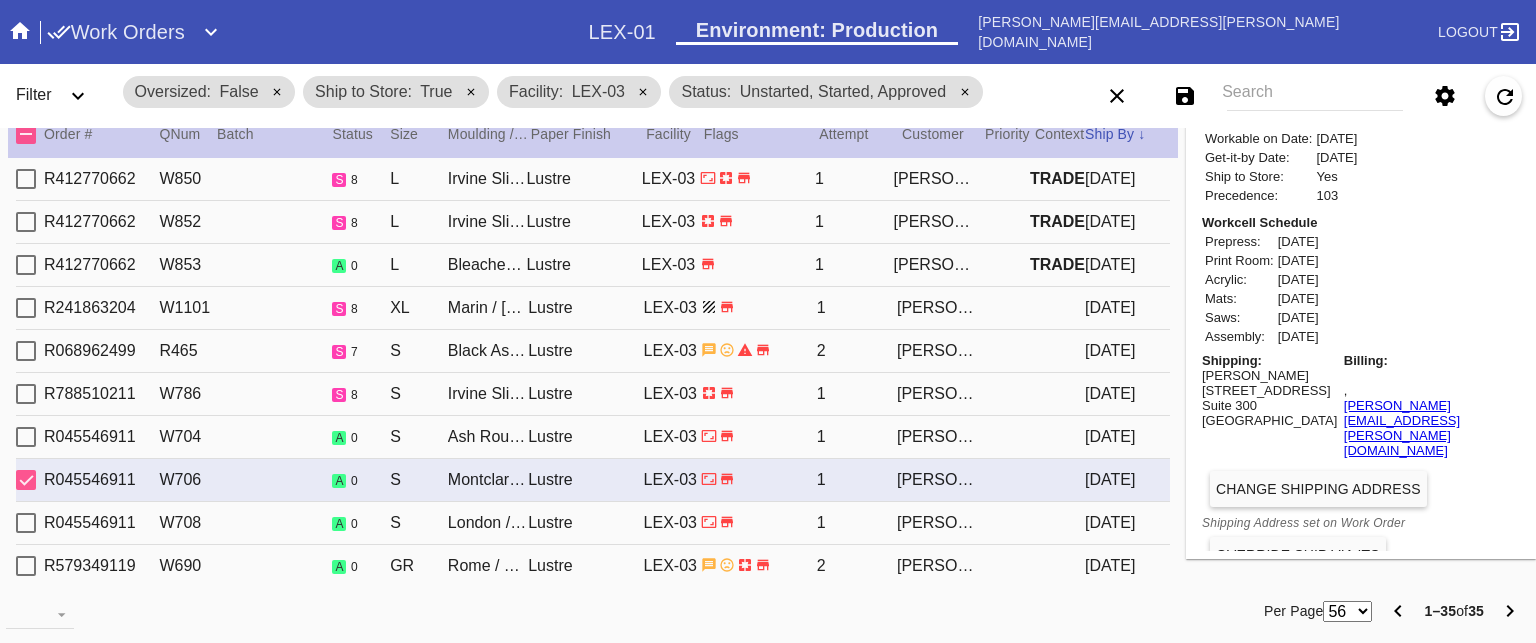scroll, scrollTop: 1080, scrollLeft: 0, axis: vertical 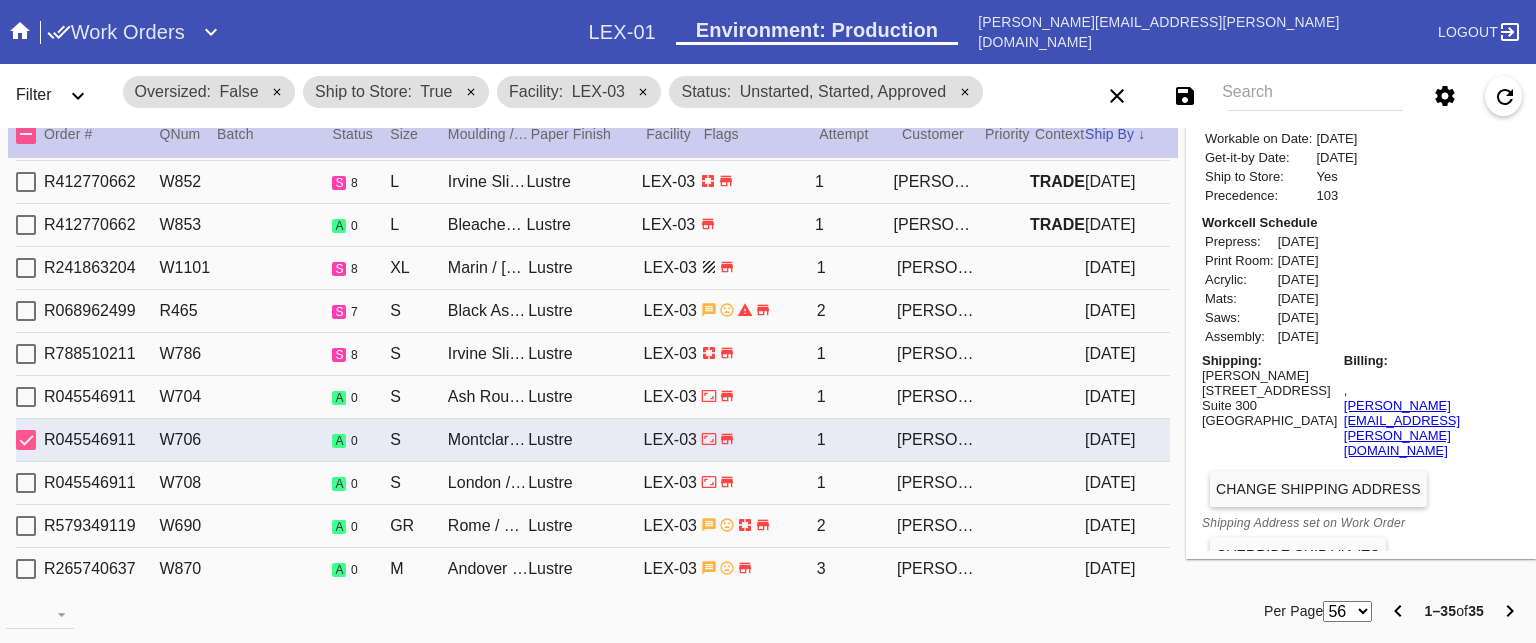 drag, startPoint x: 608, startPoint y: 95, endPoint x: 512, endPoint y: 103, distance: 96.332756 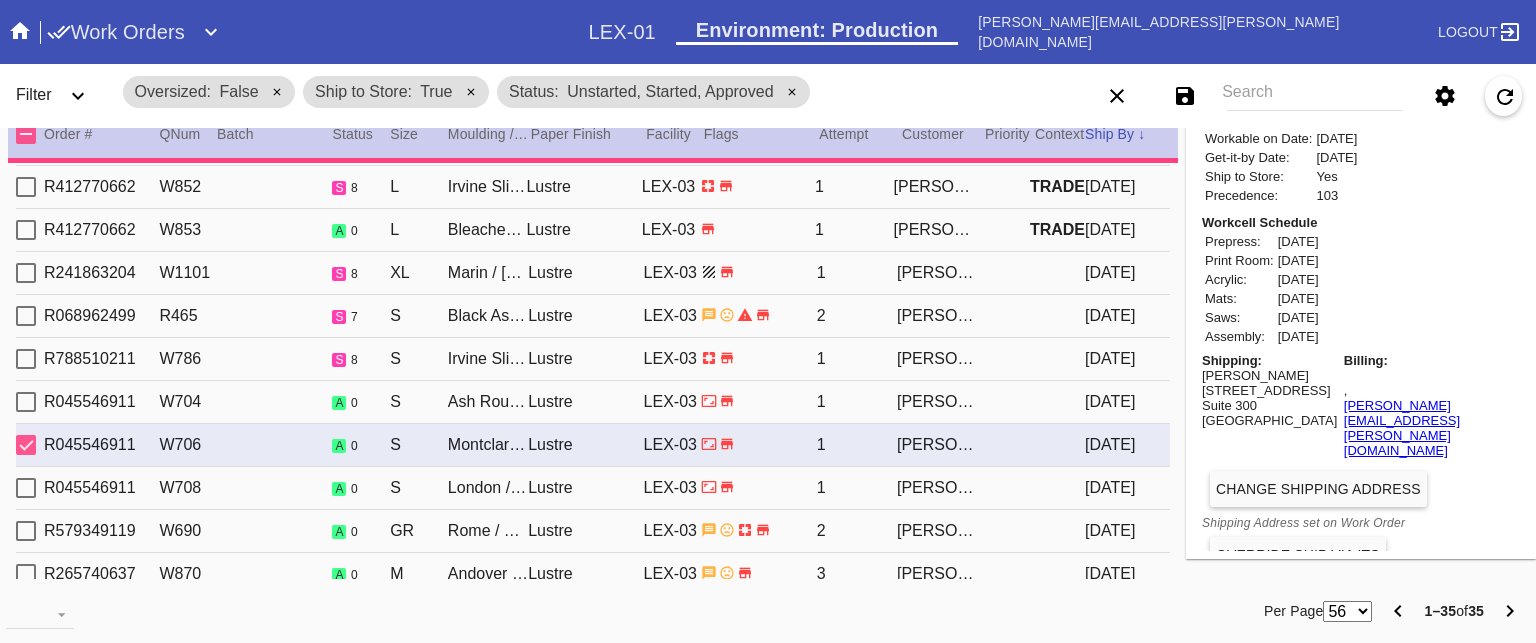 click on "Oversized
False" at bounding box center [209, 92] 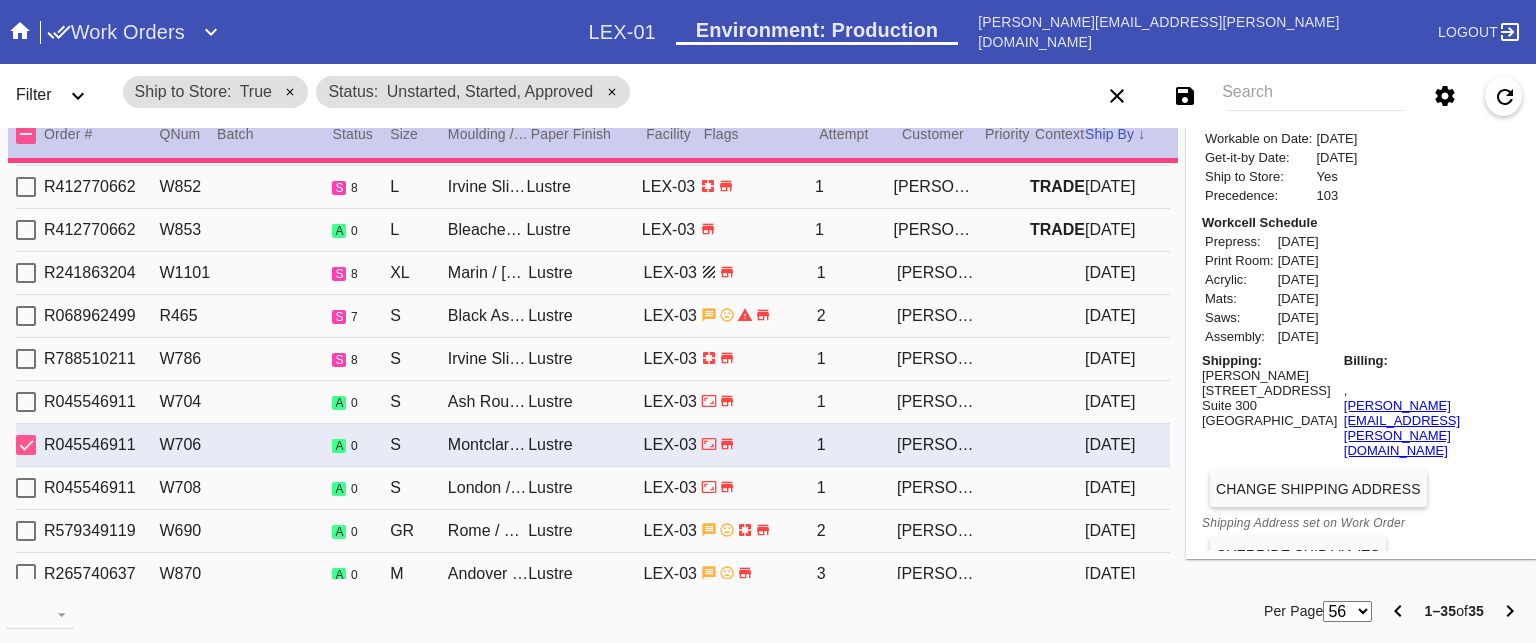 click on "Filter" at bounding box center (60, 96) 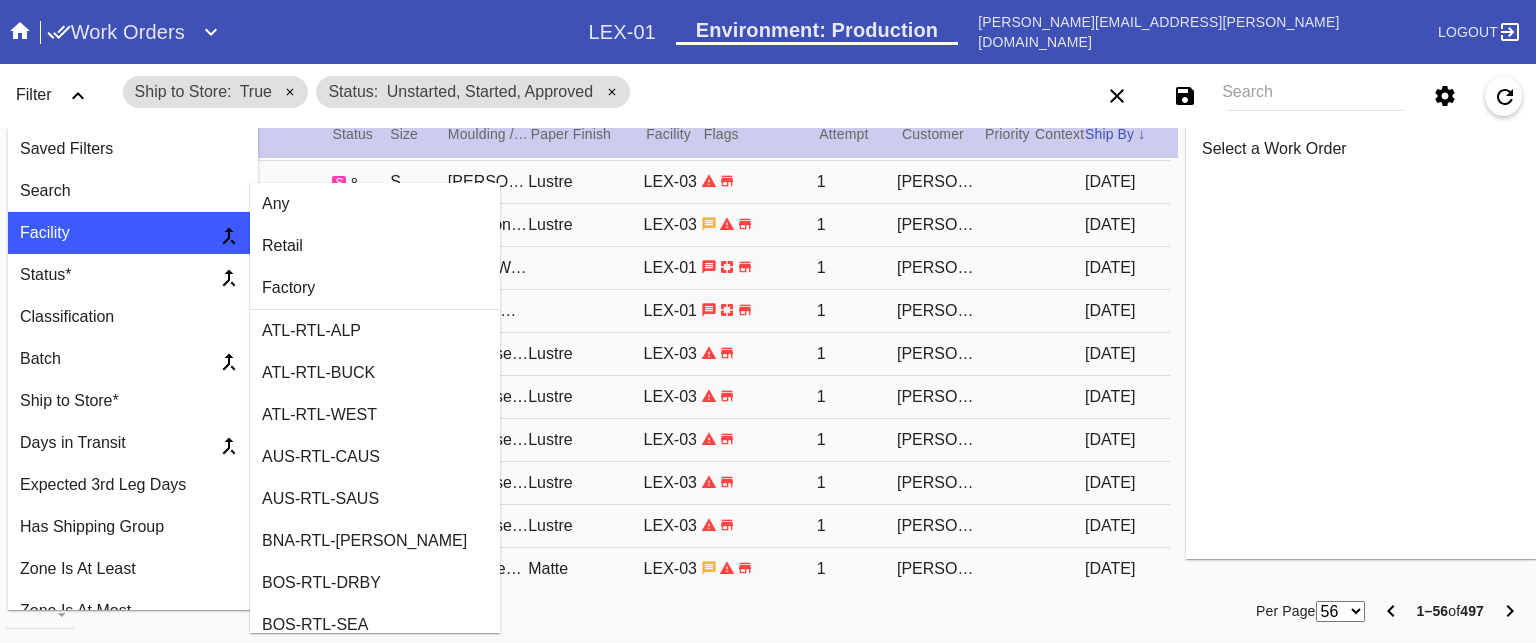 scroll, scrollTop: 0, scrollLeft: 0, axis: both 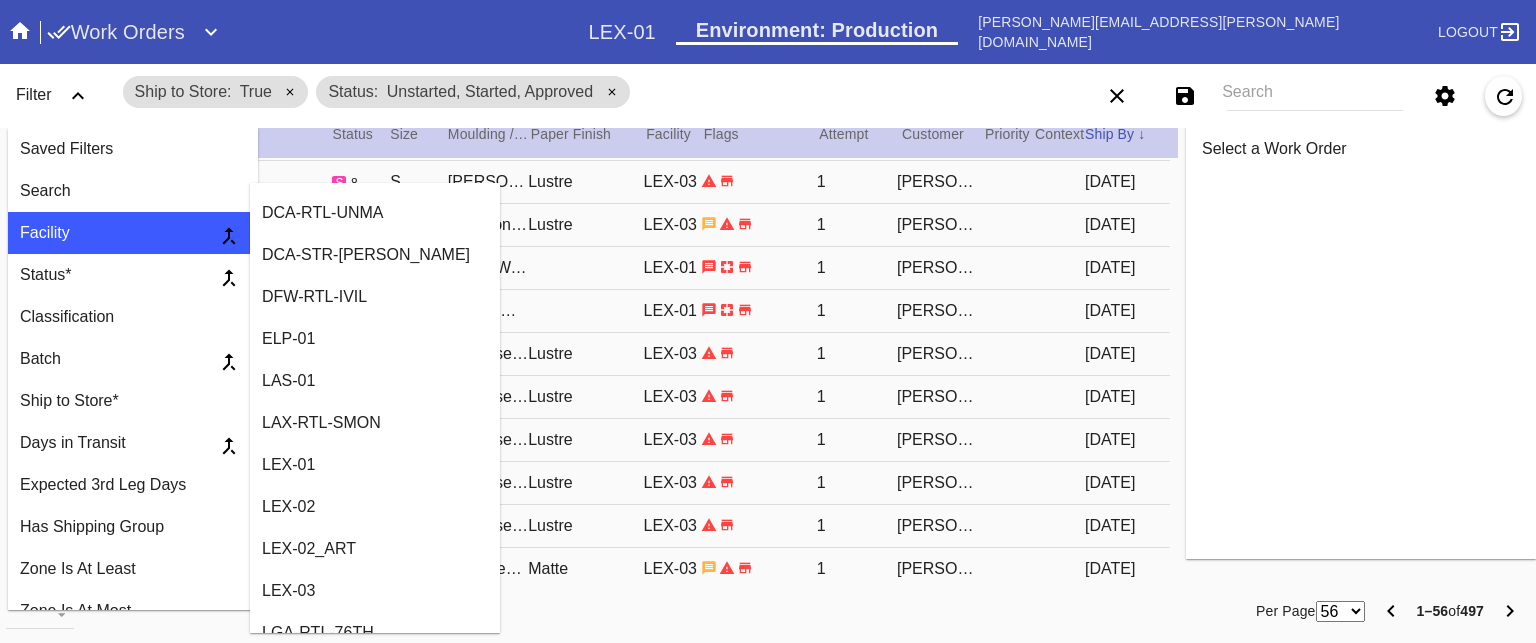 click on "ELP-01" at bounding box center [375, 339] 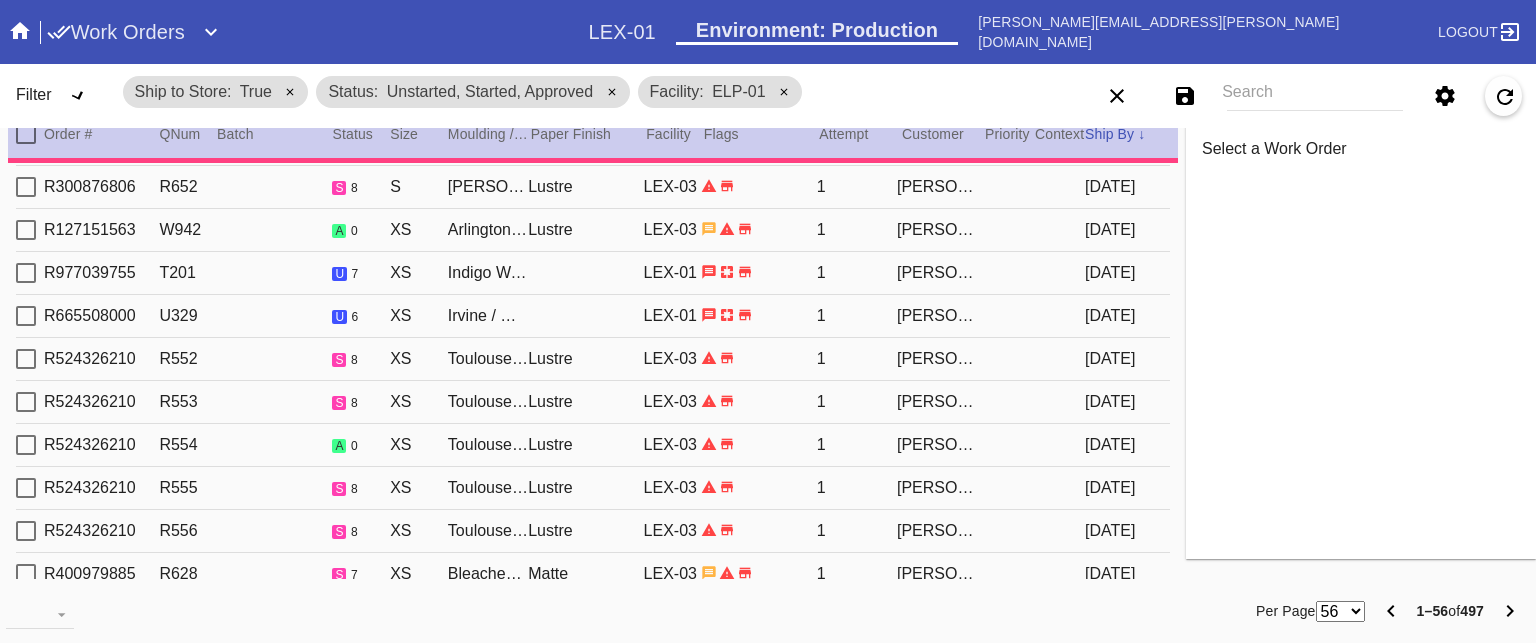 scroll, scrollTop: 0, scrollLeft: 0, axis: both 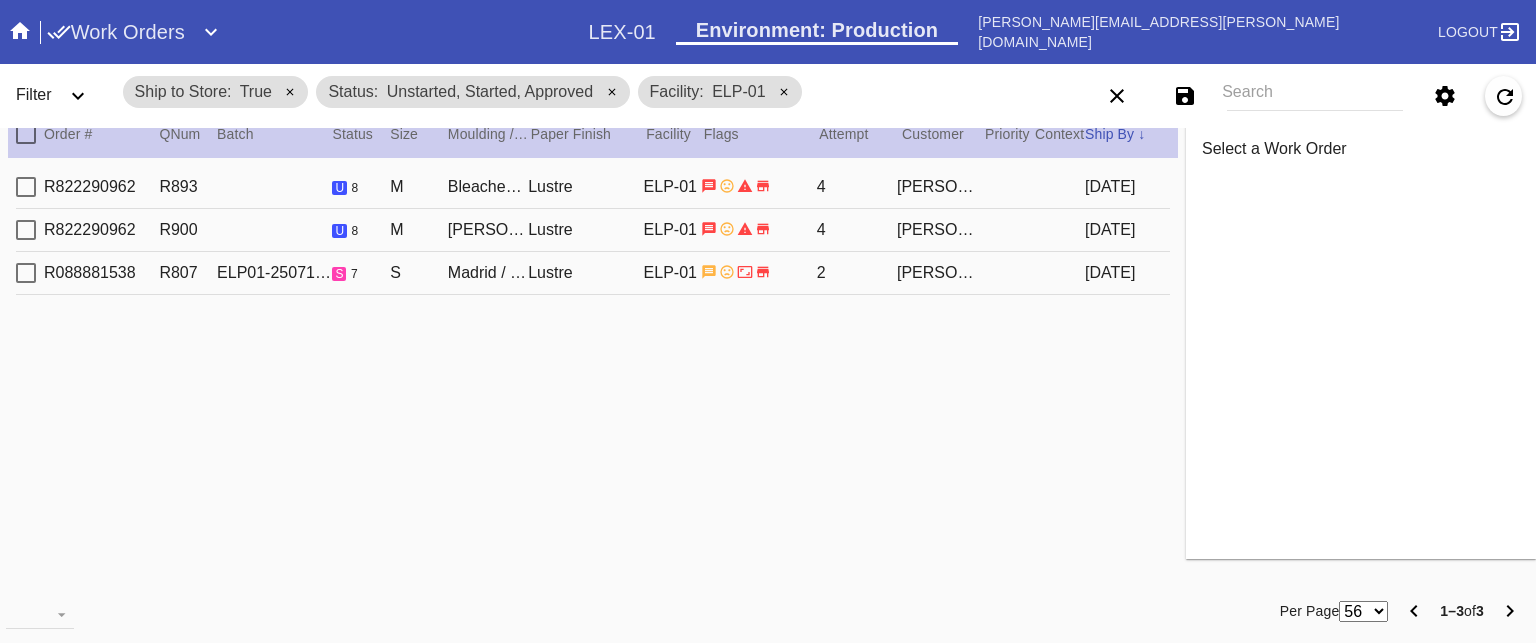 click on "4" at bounding box center (857, 187) 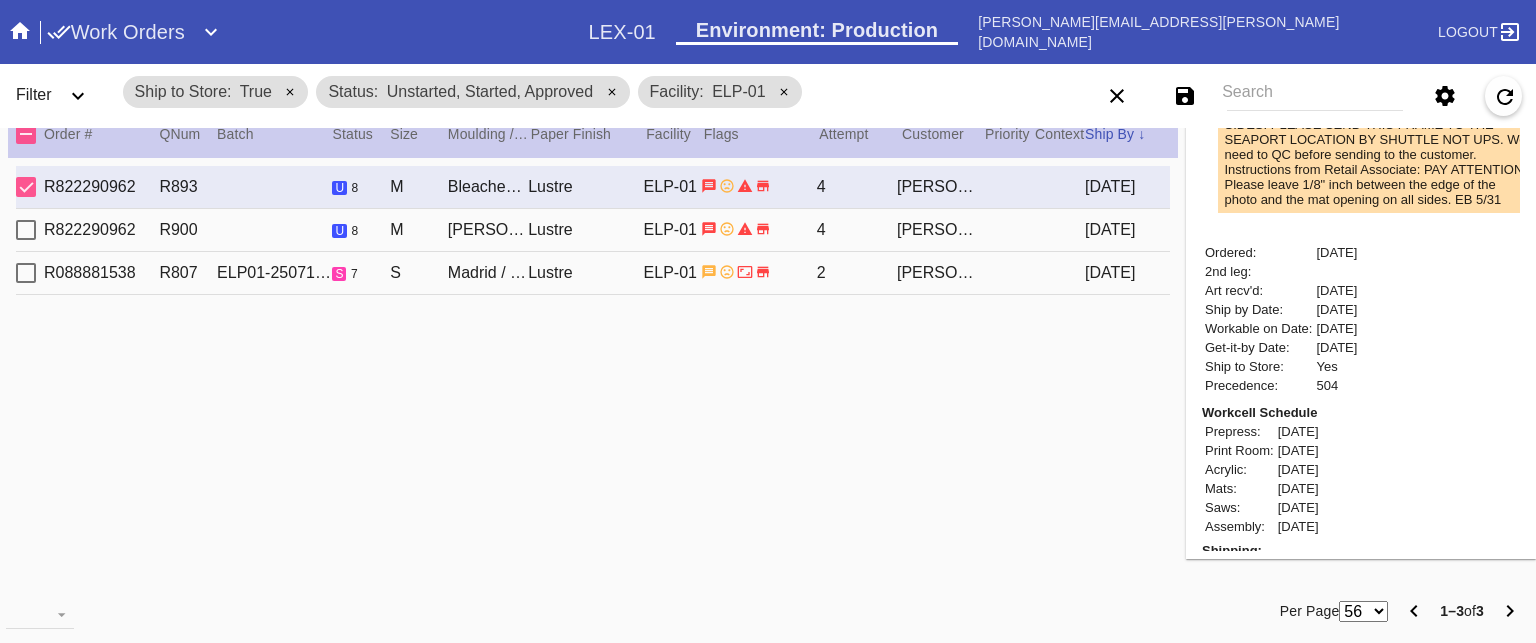 click on "R822290962 R900 u   8 M [PERSON_NAME] / [PERSON_NAME] White Lustre ELP-01 4 [PERSON_NAME]
[DATE]" at bounding box center [593, 230] 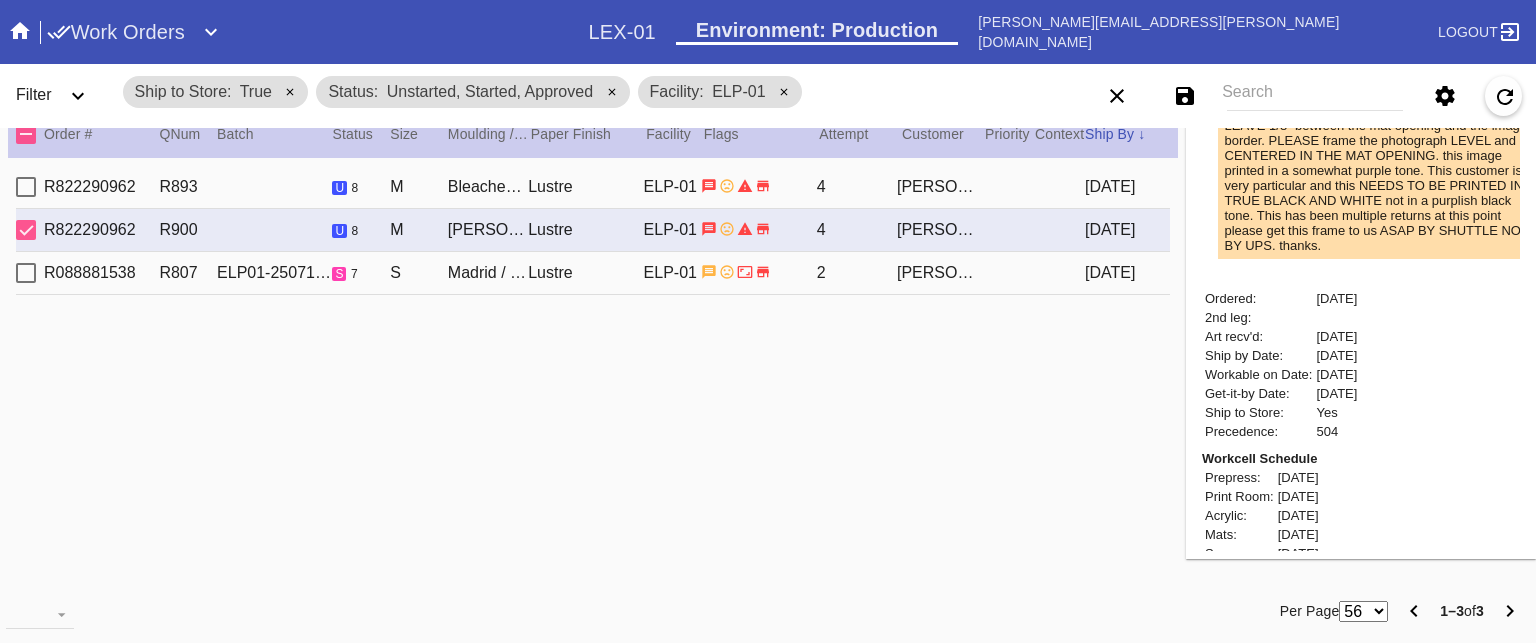 click on "R088881538 R807 ELP01-250710-002 s   7 S Madrid / No Mat Lustre ELP-01 2 [PERSON_NAME]
[DATE]" at bounding box center (593, 273) 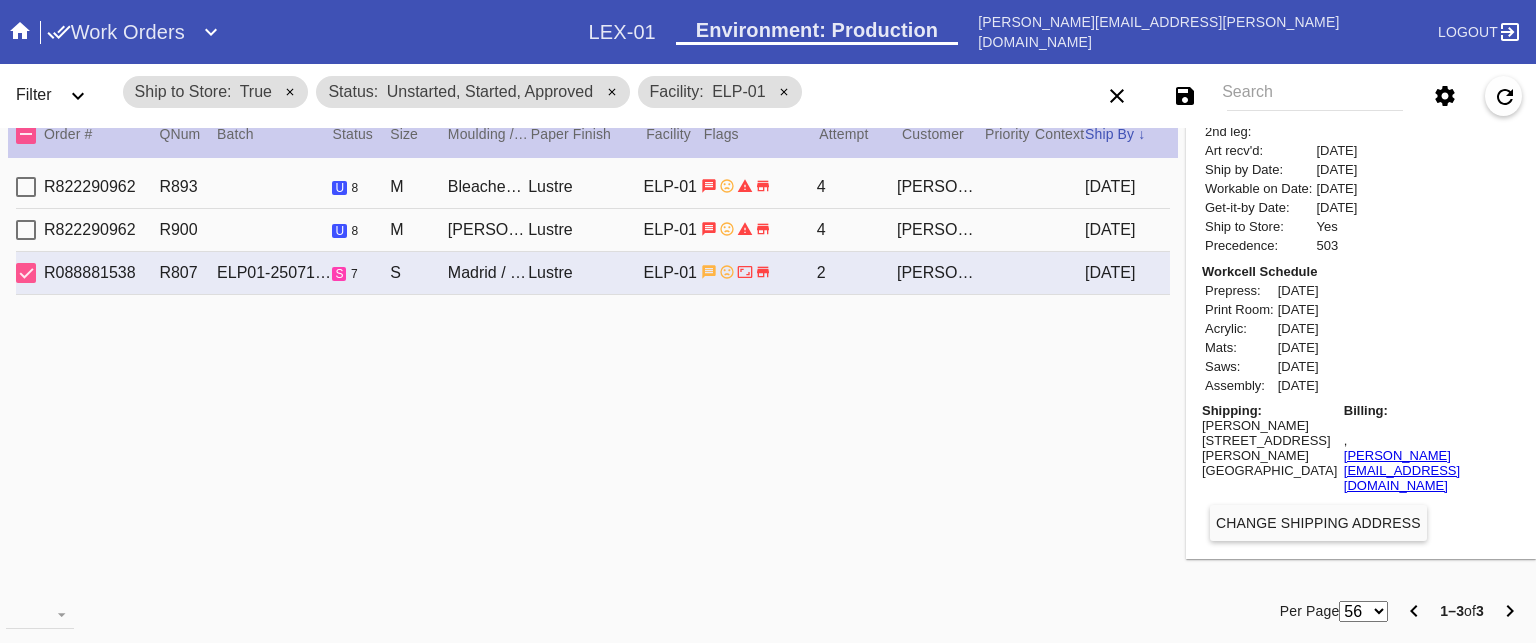 scroll, scrollTop: 1017, scrollLeft: 0, axis: vertical 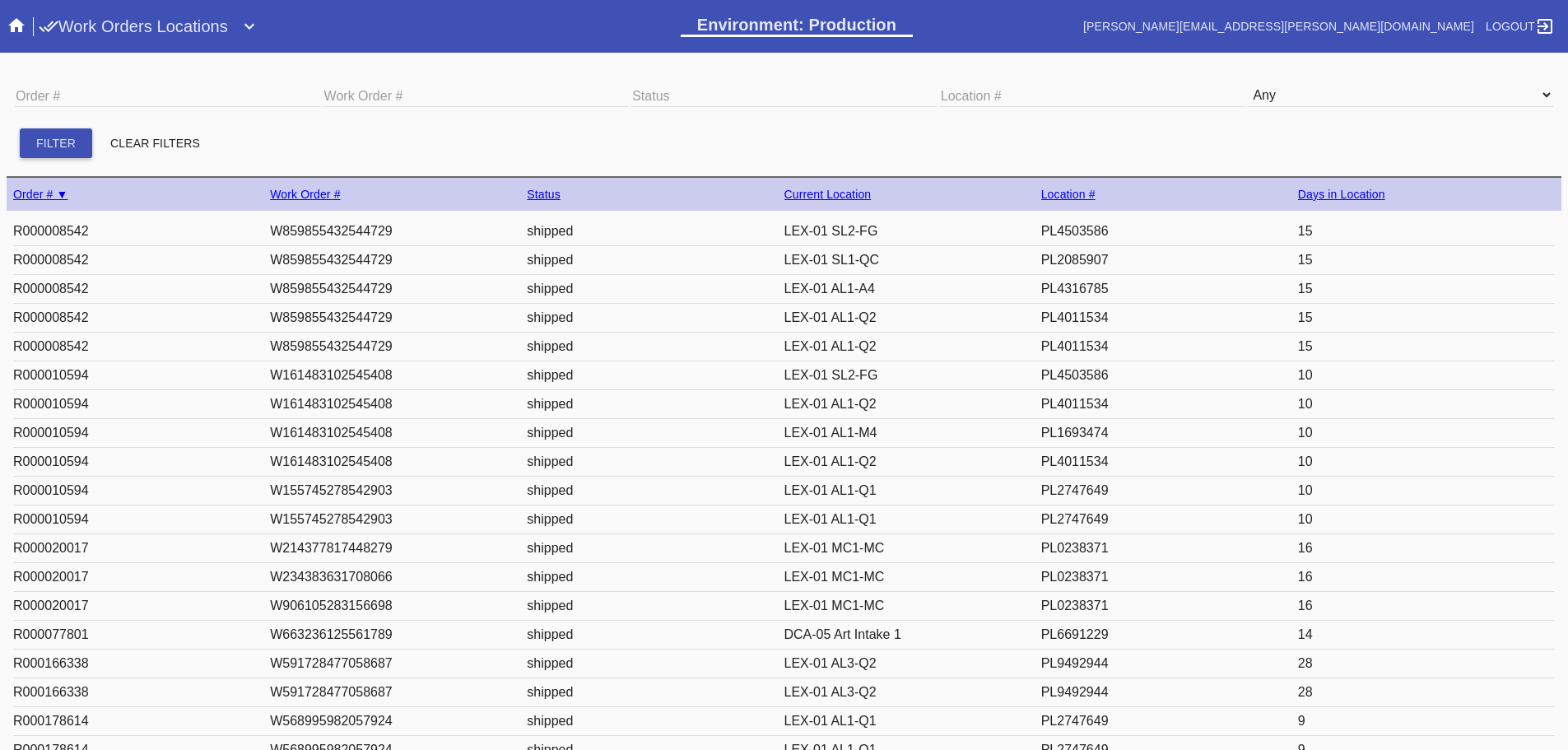 drag, startPoint x: 1110, startPoint y: 237, endPoint x: 866, endPoint y: 264, distance: 245.4893 